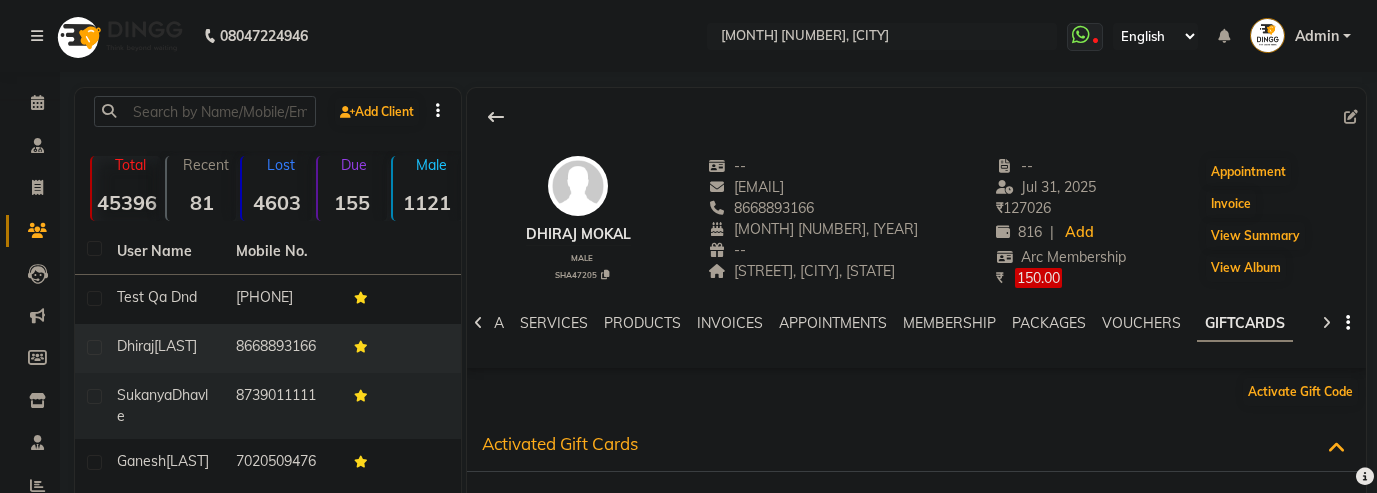 scroll, scrollTop: 204, scrollLeft: 0, axis: vertical 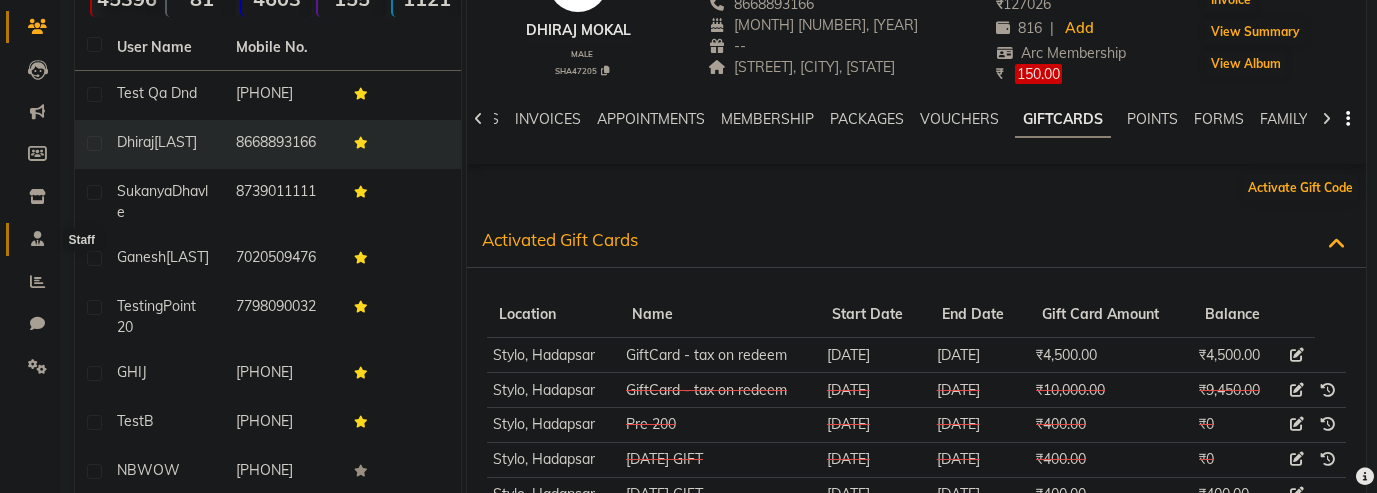 click 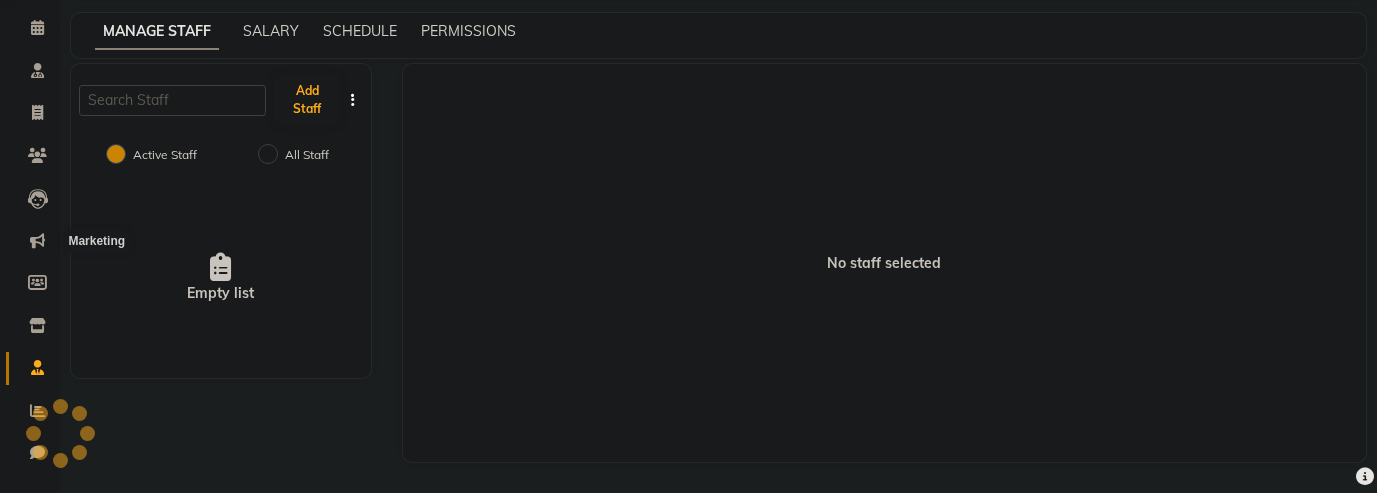 scroll, scrollTop: 75, scrollLeft: 0, axis: vertical 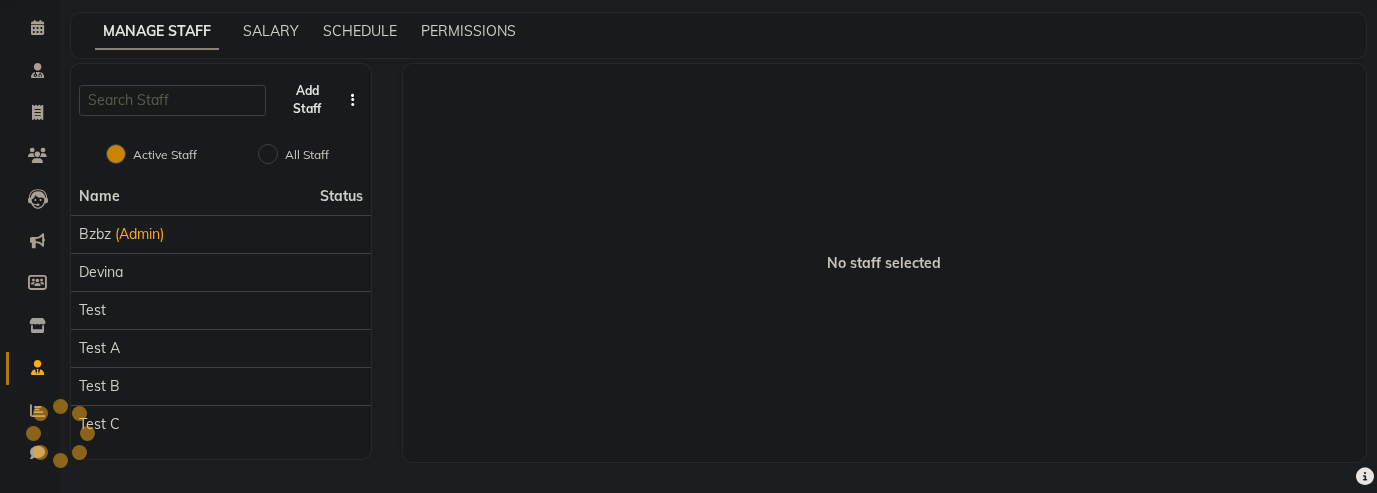 click on "Add Staff" 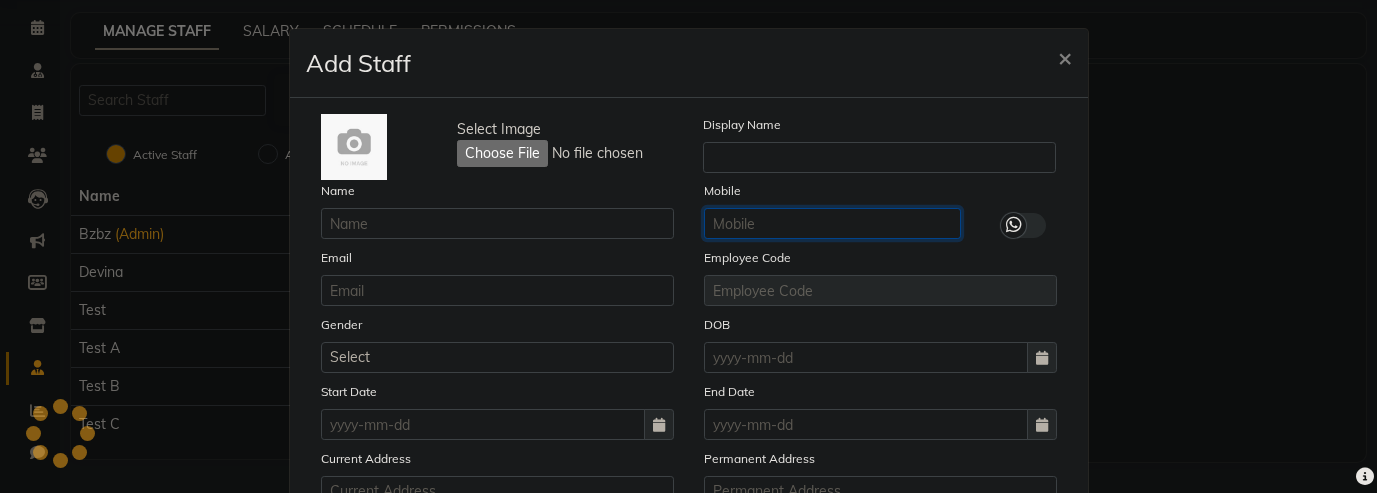 click 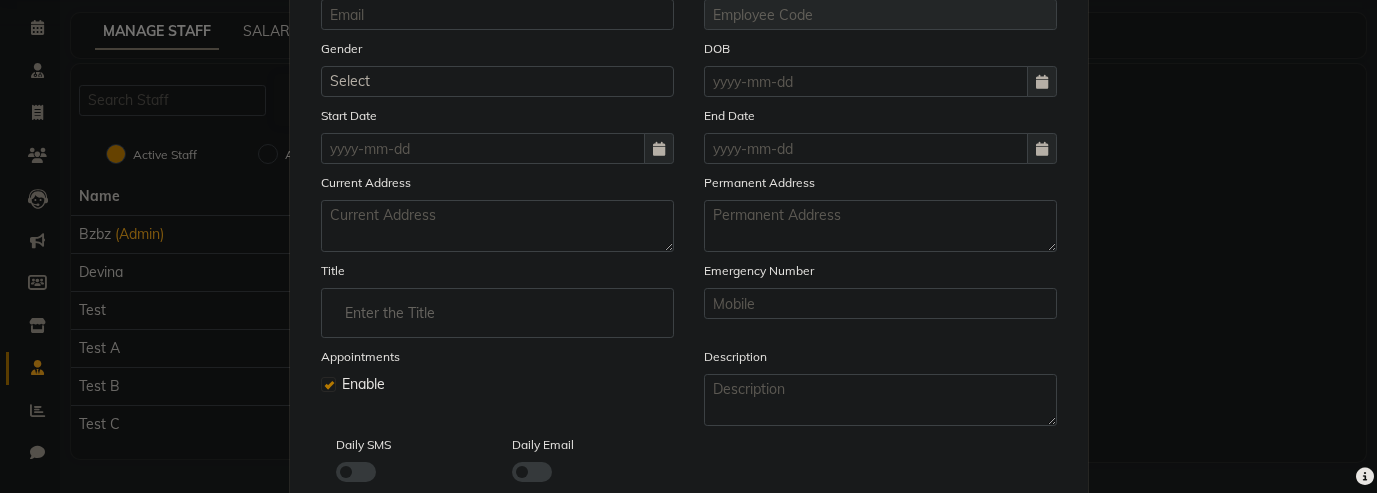 scroll, scrollTop: 136, scrollLeft: 0, axis: vertical 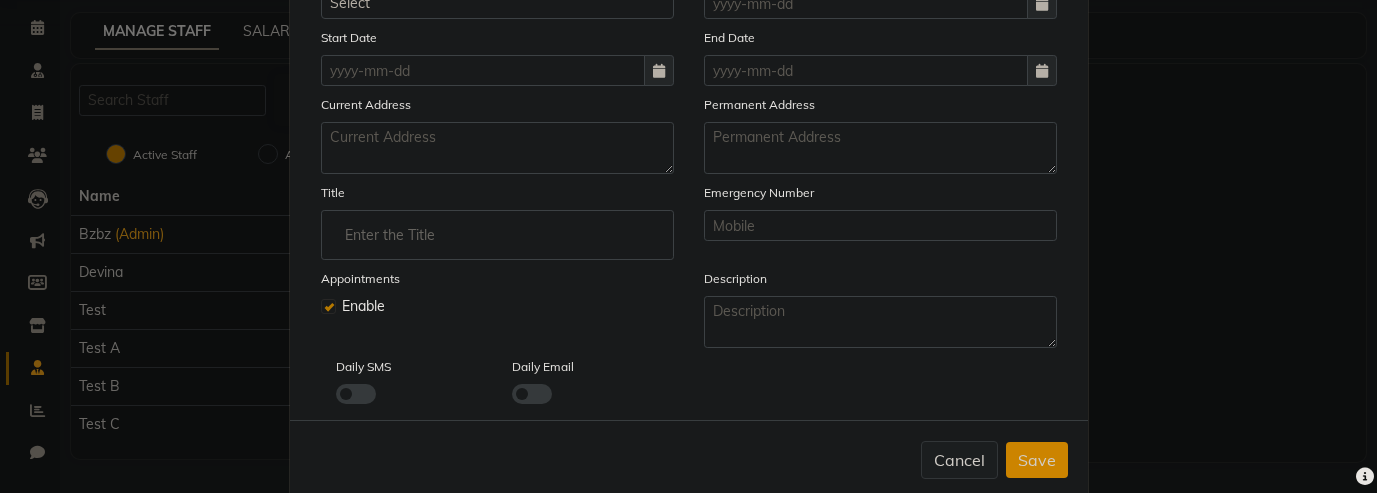 click on "Save" at bounding box center [1037, 460] 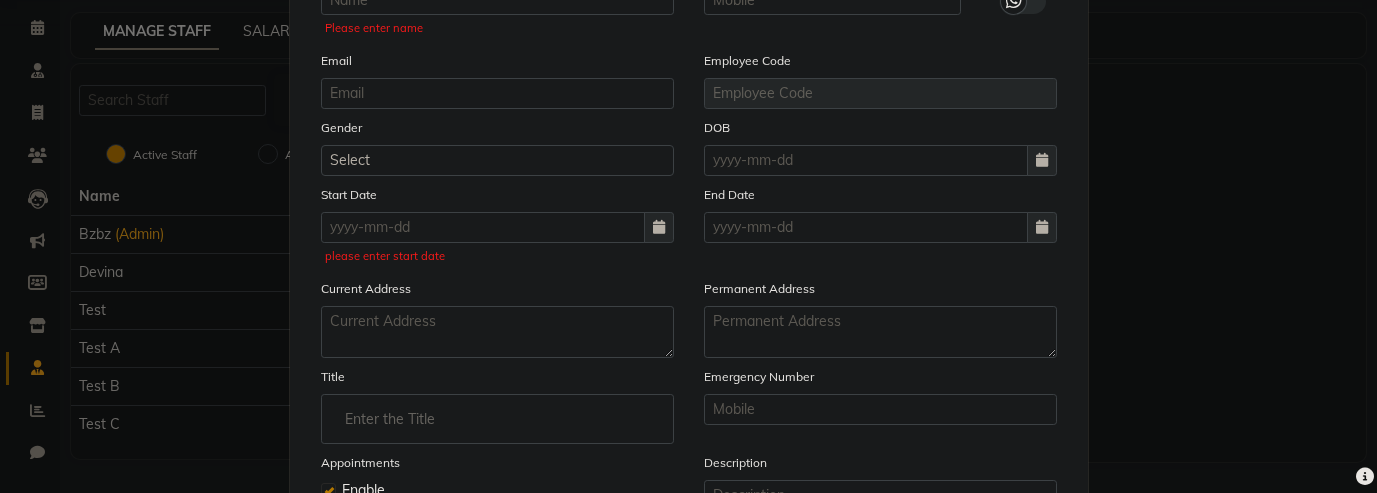 scroll, scrollTop: 0, scrollLeft: 0, axis: both 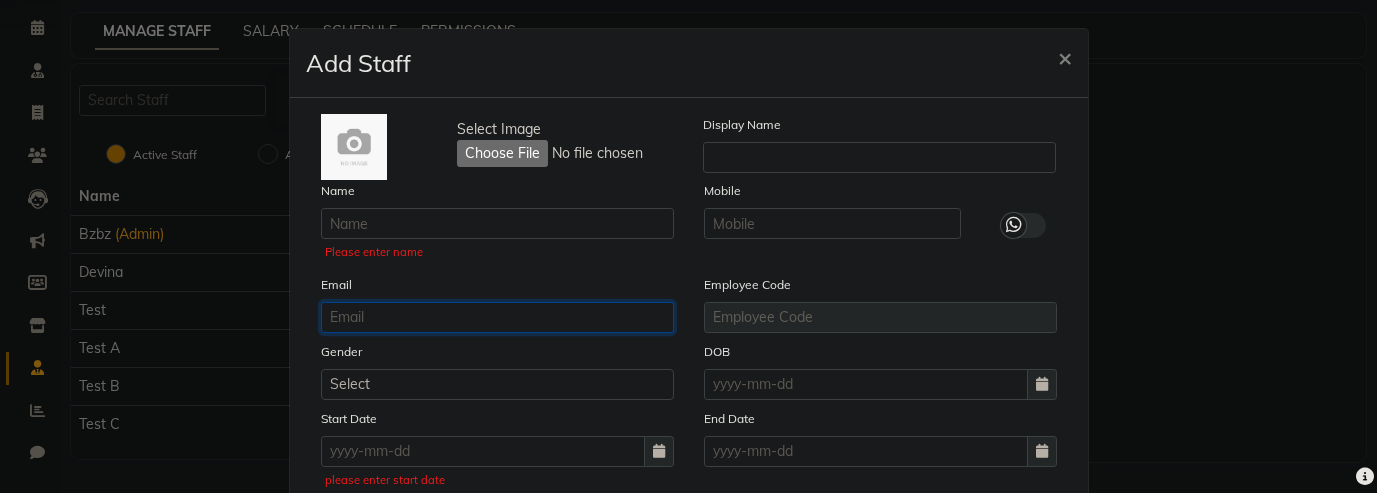 click 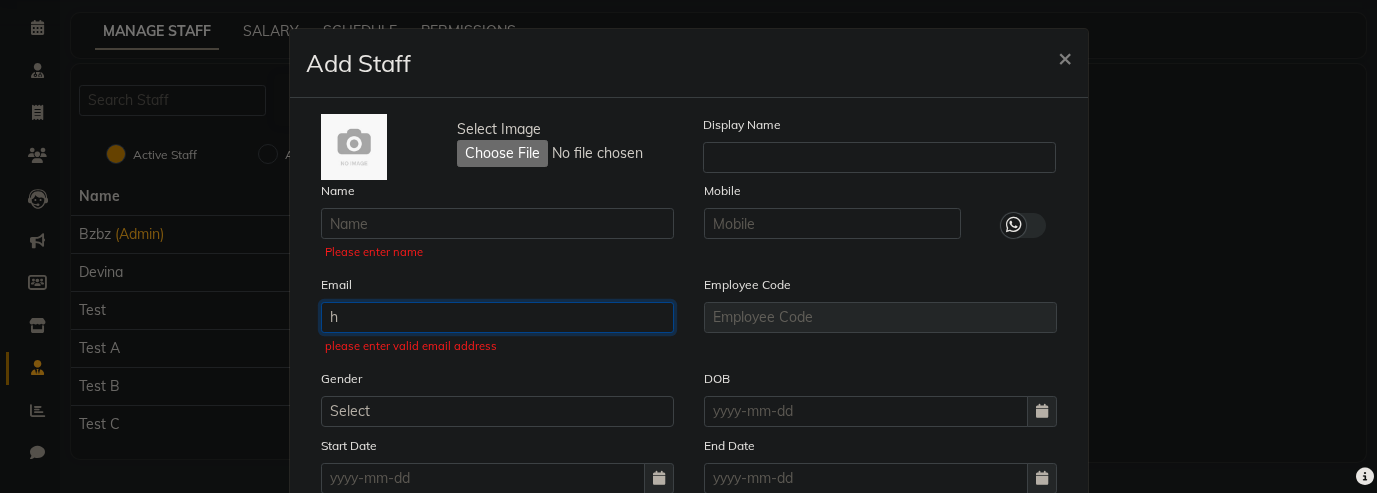 type 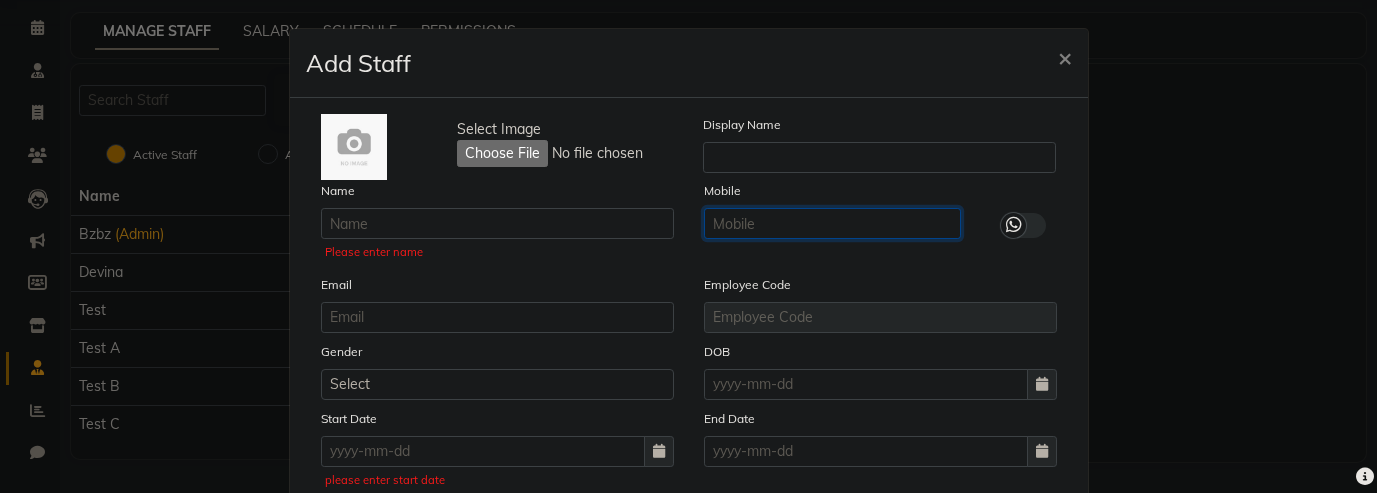 click 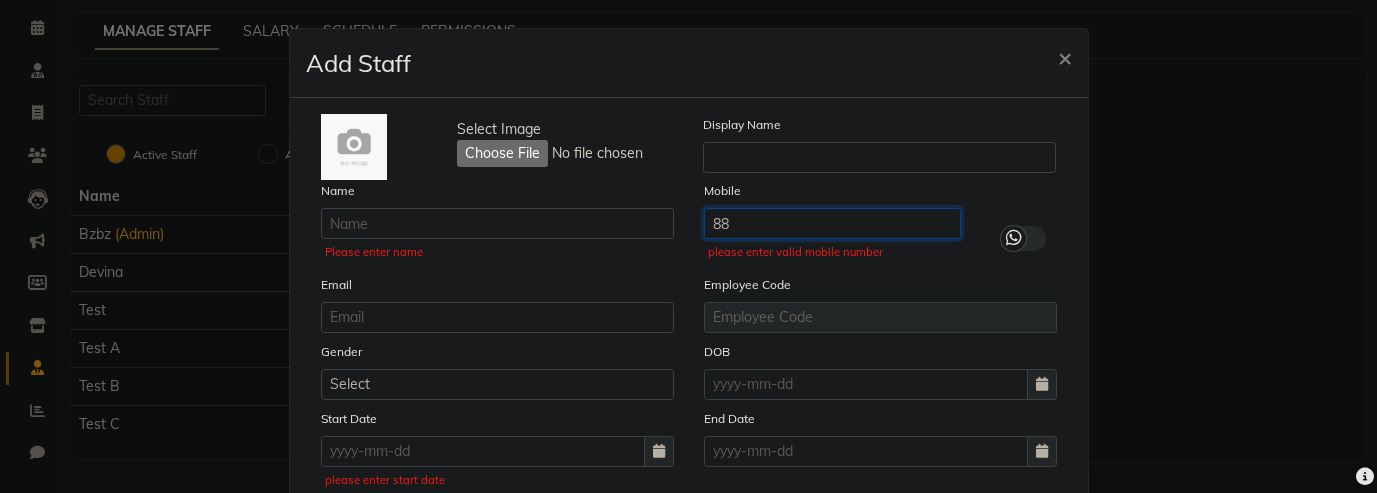 type on "8" 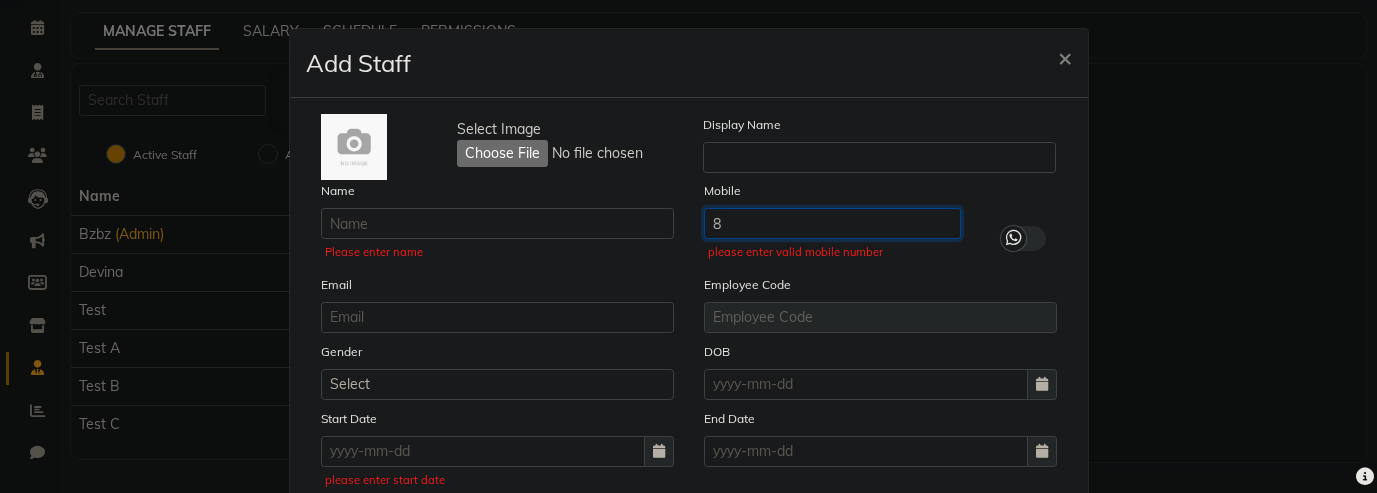 type 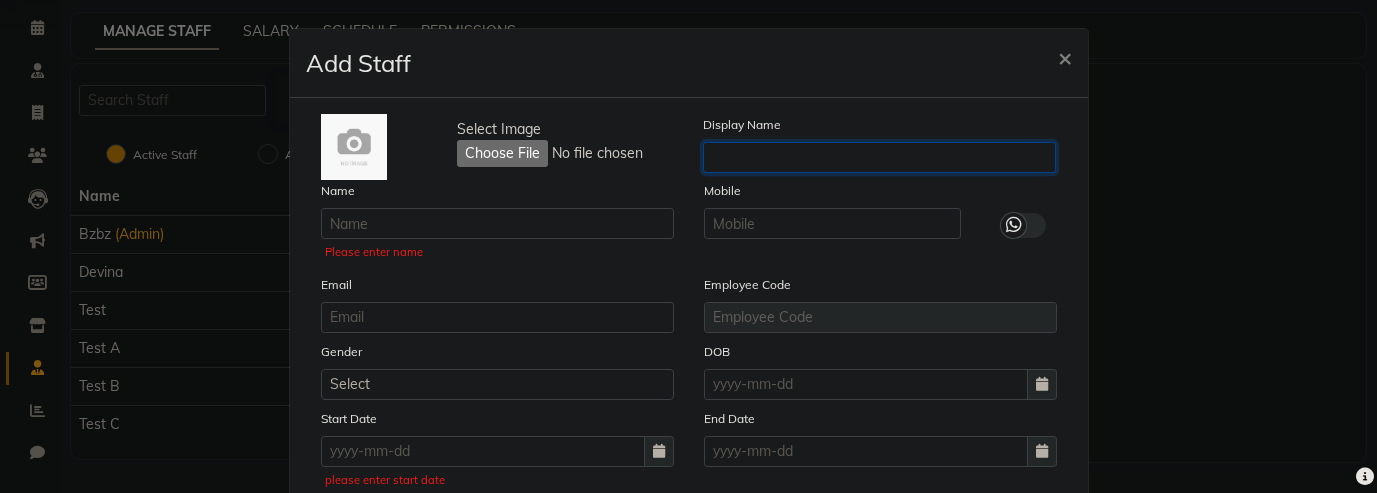 click 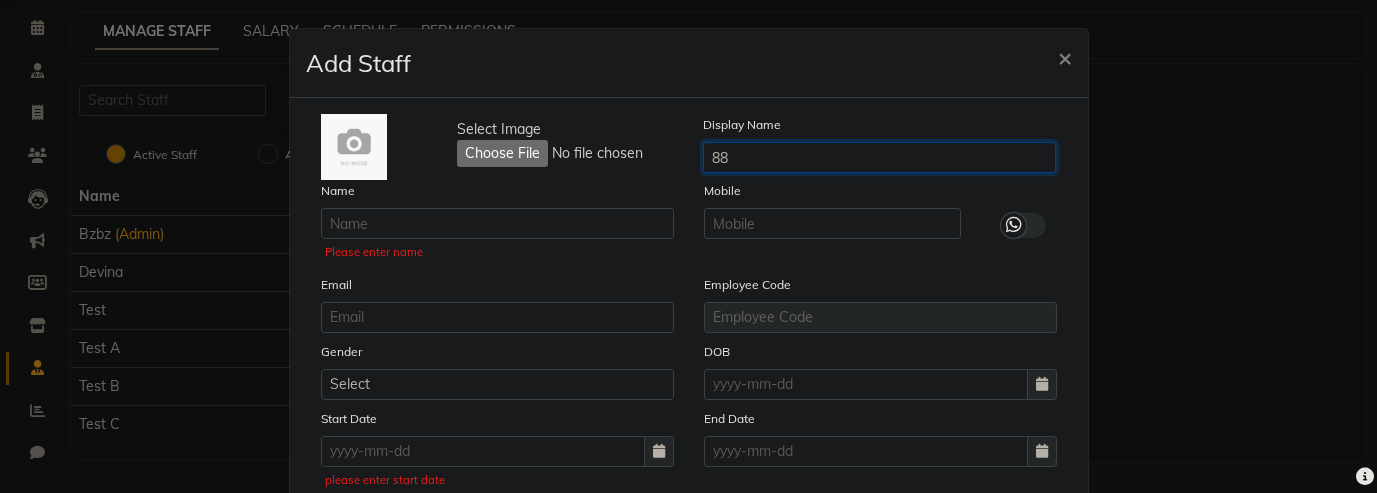 type on "8" 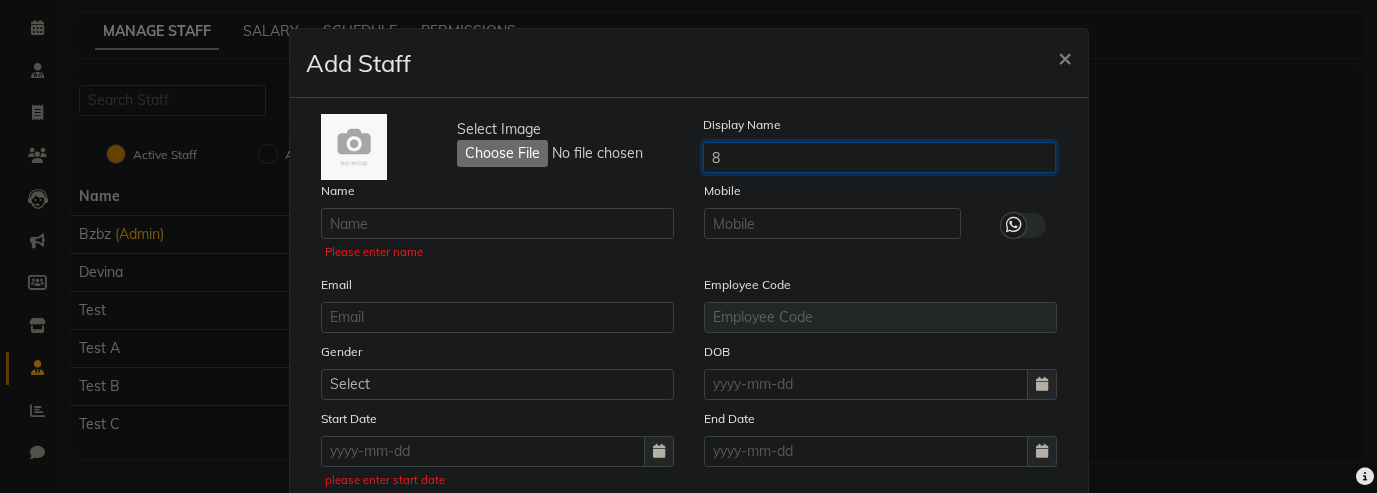 type 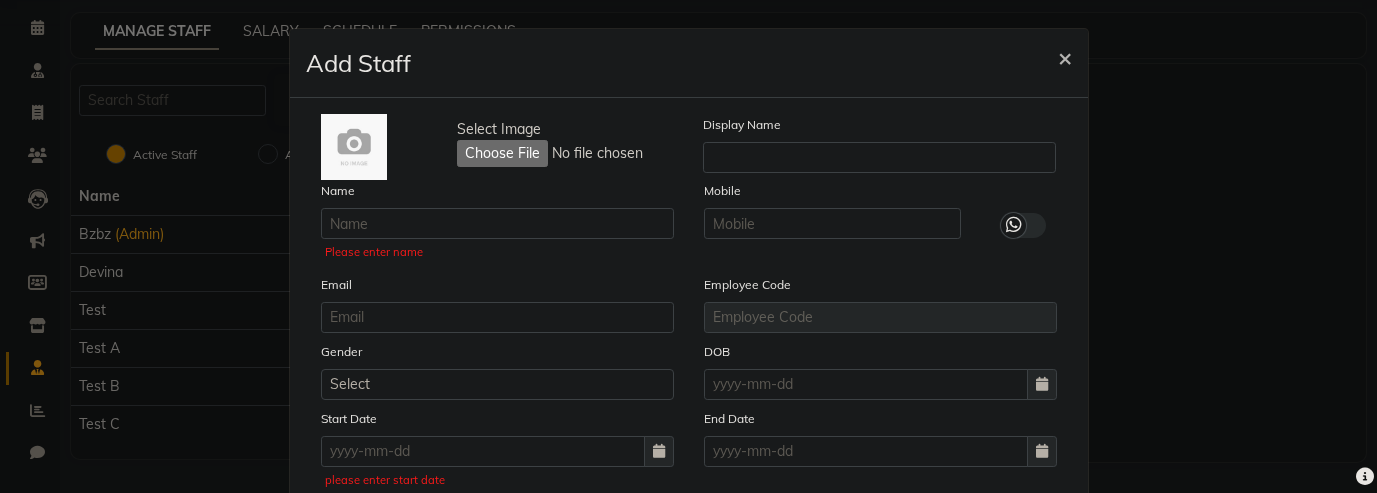click on "×" 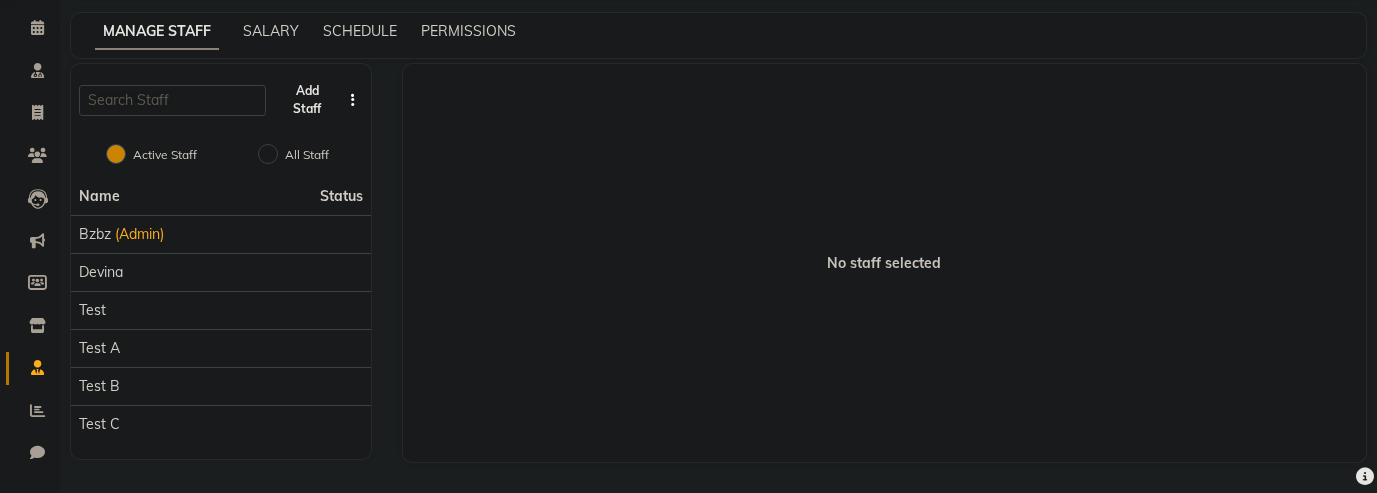 click on "Add Staff" 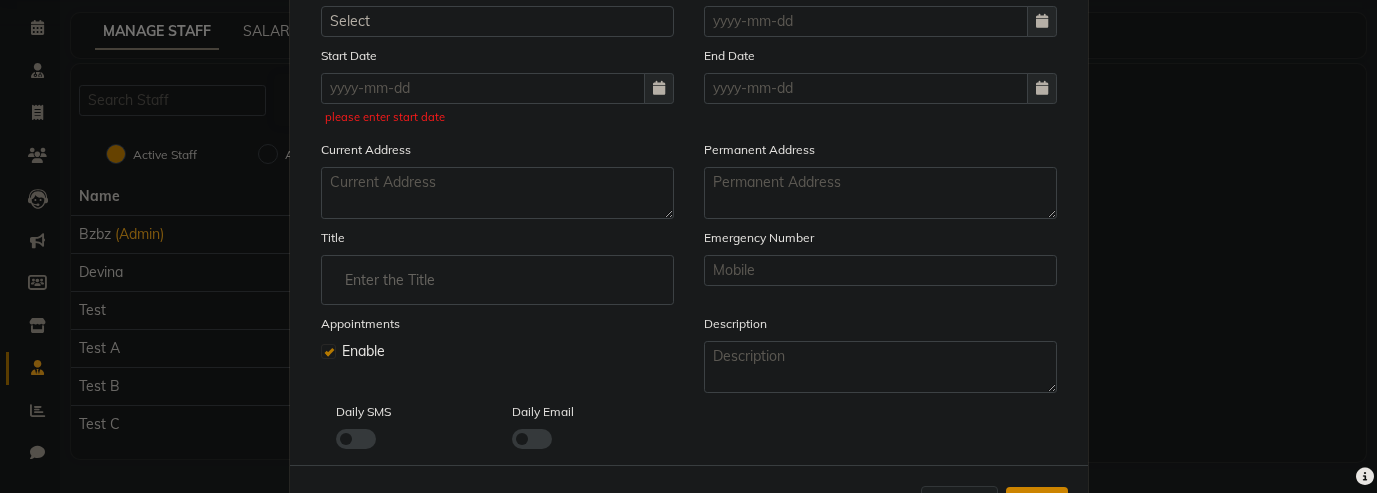 scroll, scrollTop: 365, scrollLeft: 0, axis: vertical 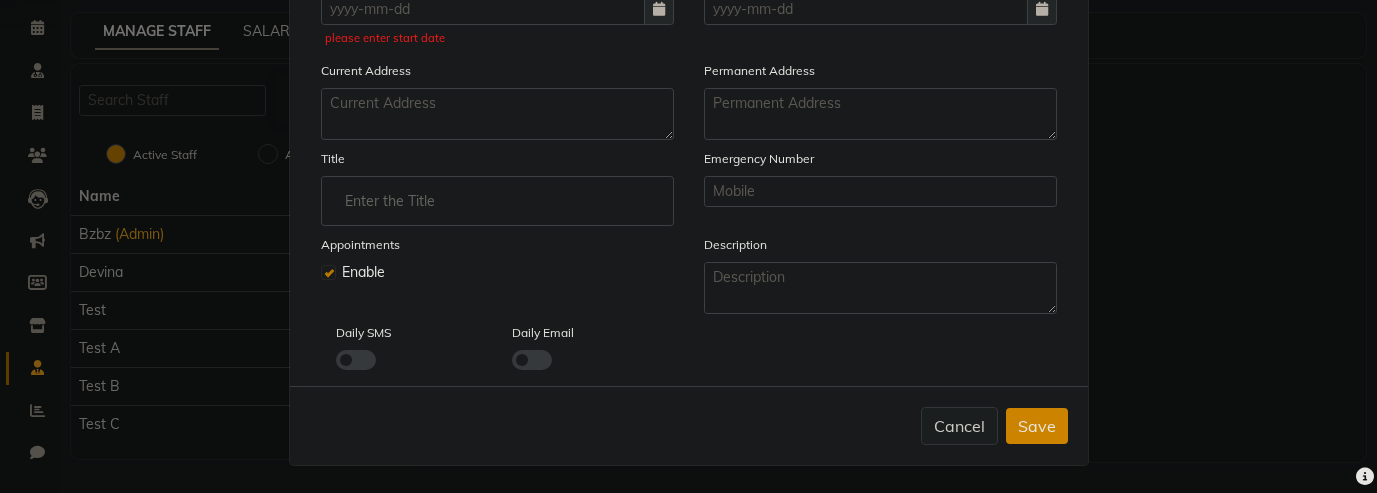 click on "Cancel" 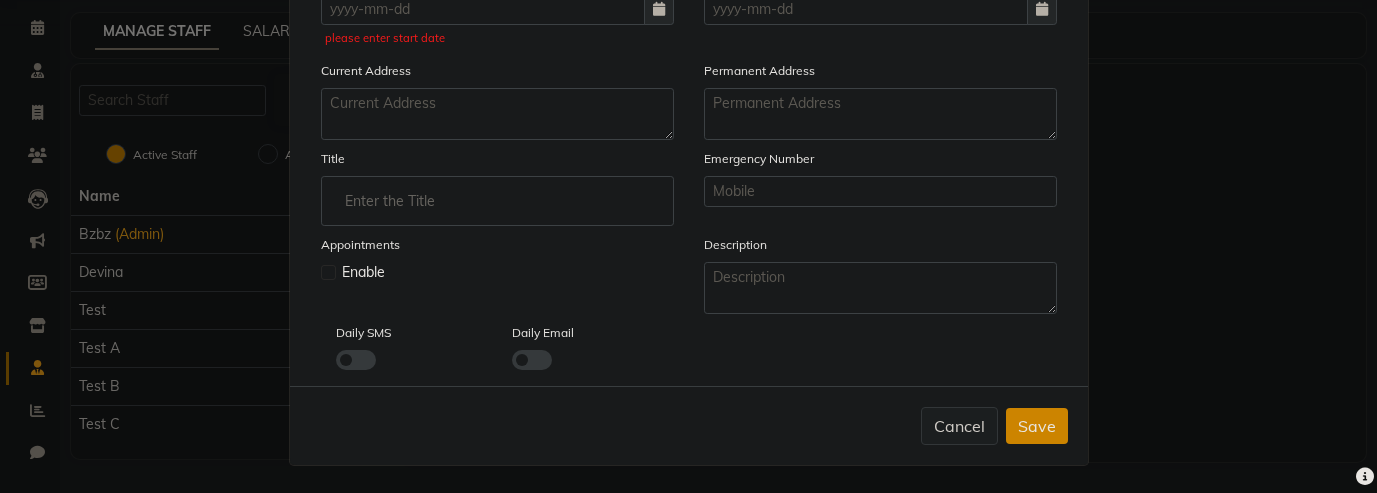 checkbox on "false" 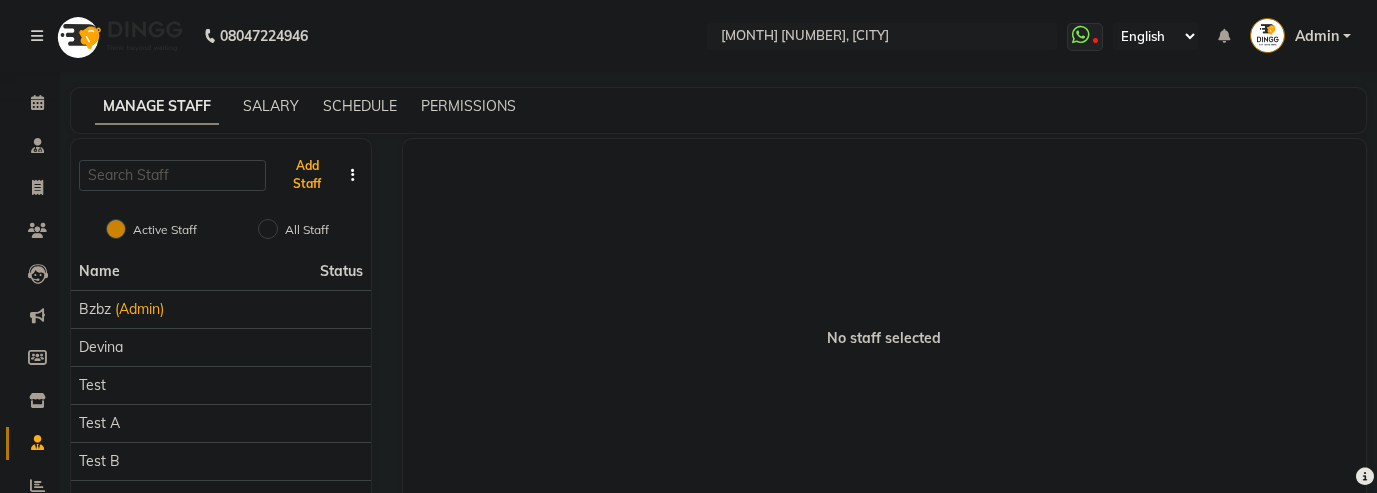 scroll, scrollTop: 75, scrollLeft: 0, axis: vertical 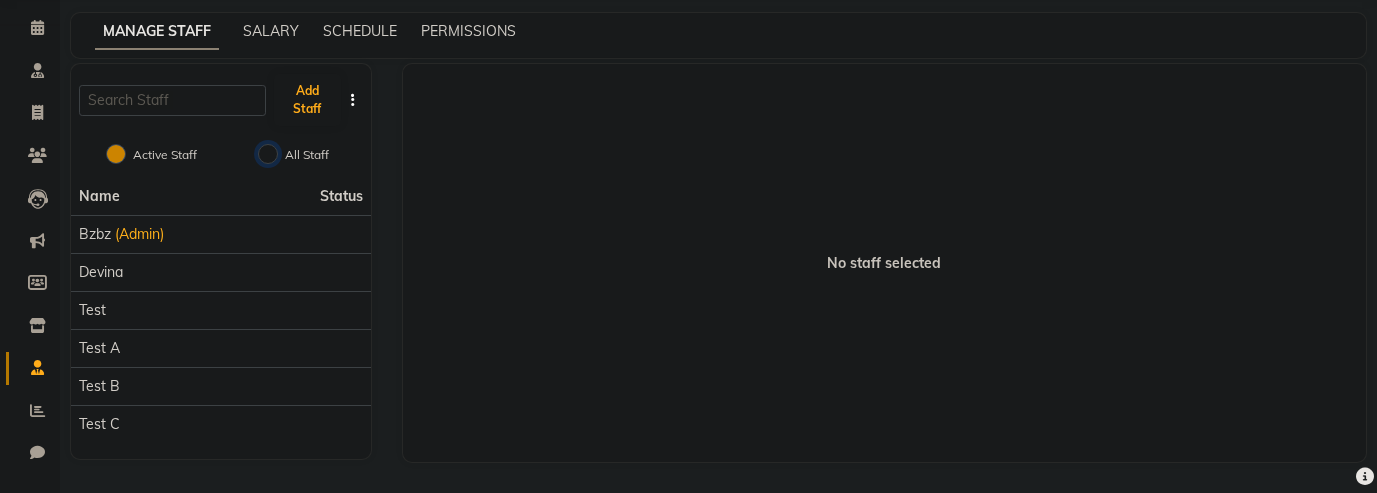 click on "All Staff" at bounding box center [268, 154] 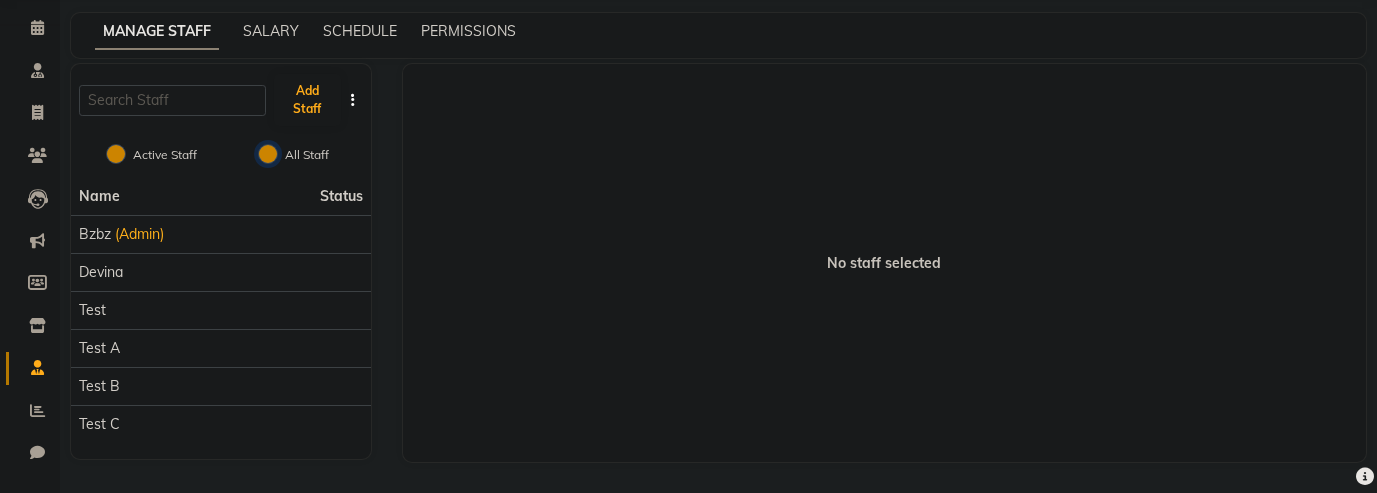 radio on "false" 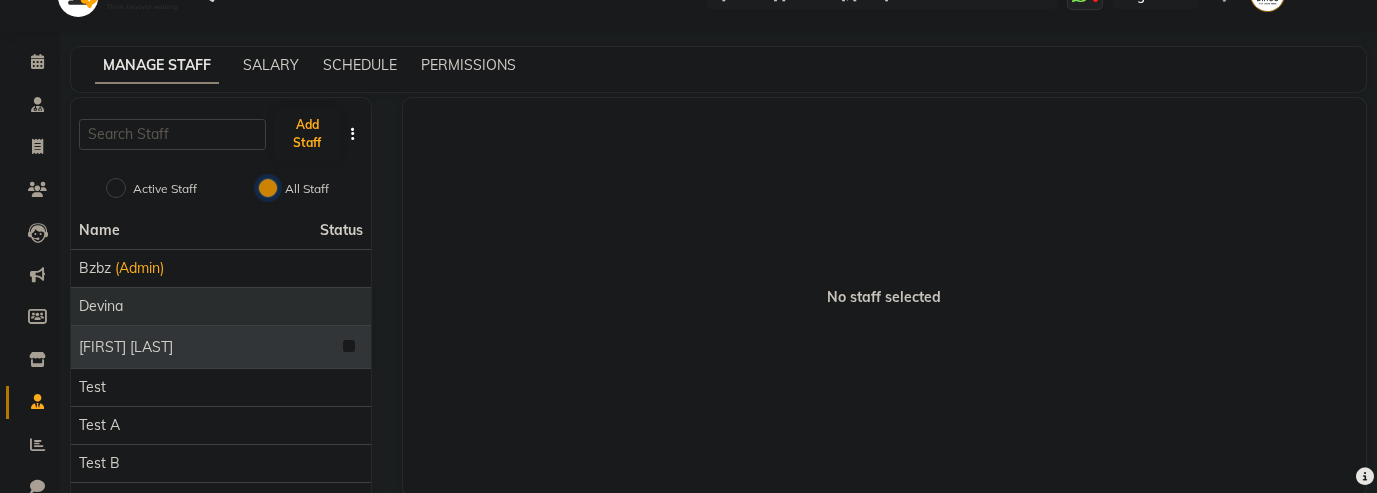 scroll, scrollTop: 0, scrollLeft: 0, axis: both 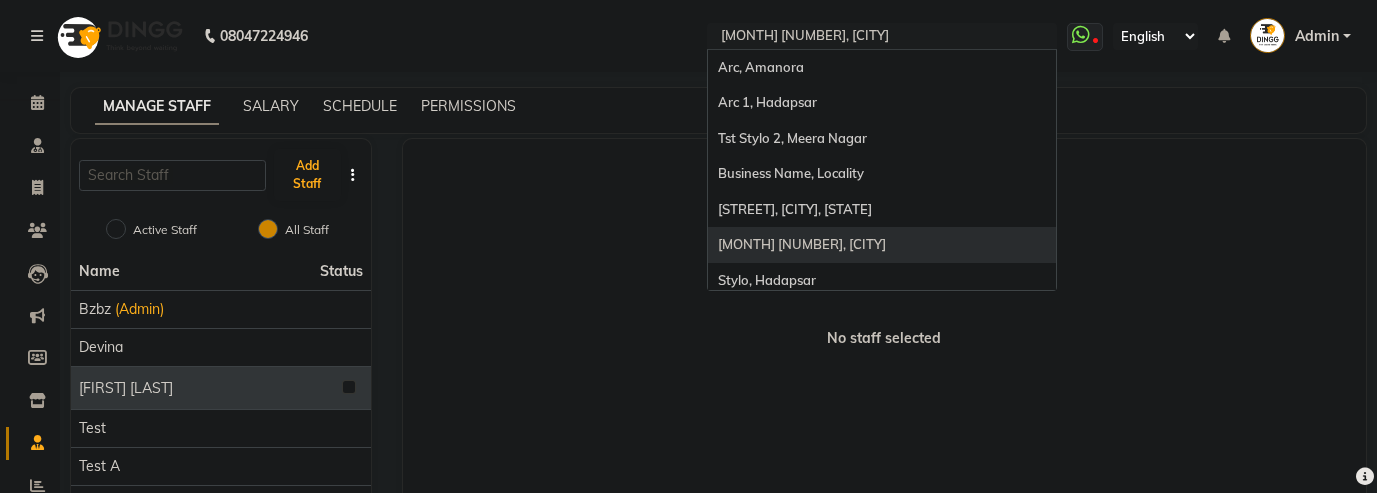 click at bounding box center [862, 38] 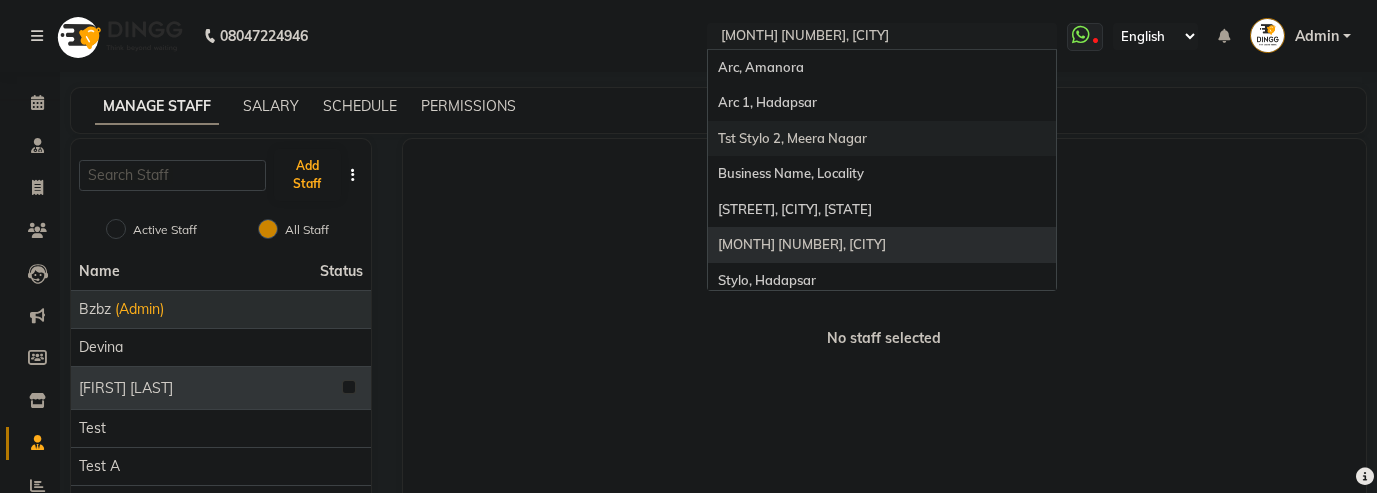scroll, scrollTop: 115, scrollLeft: 0, axis: vertical 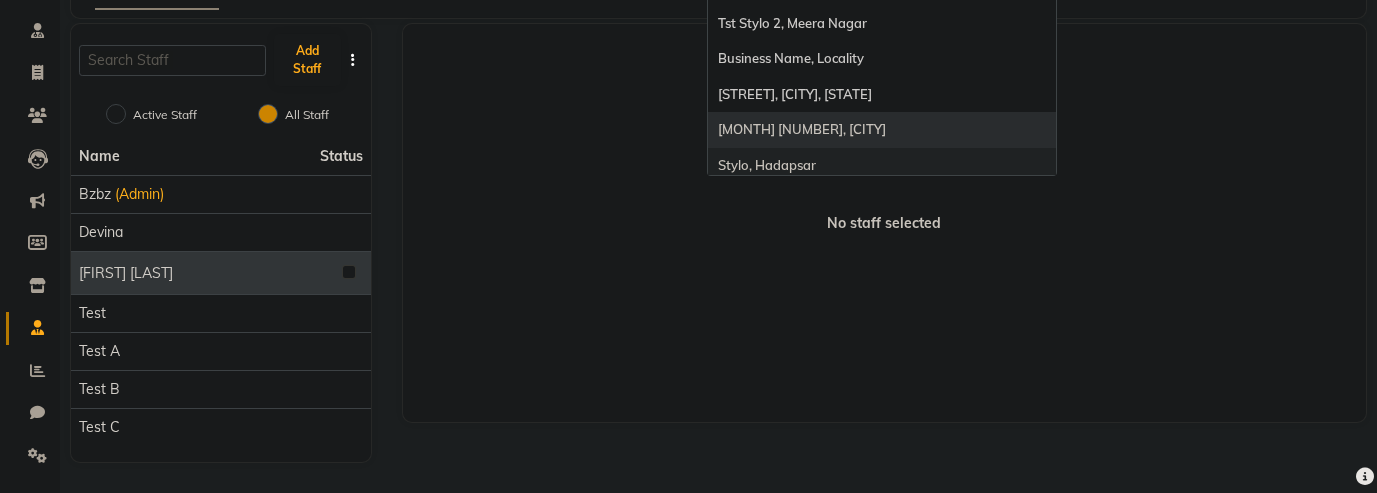 click on "Stylo, Hadapsar" at bounding box center (882, 166) 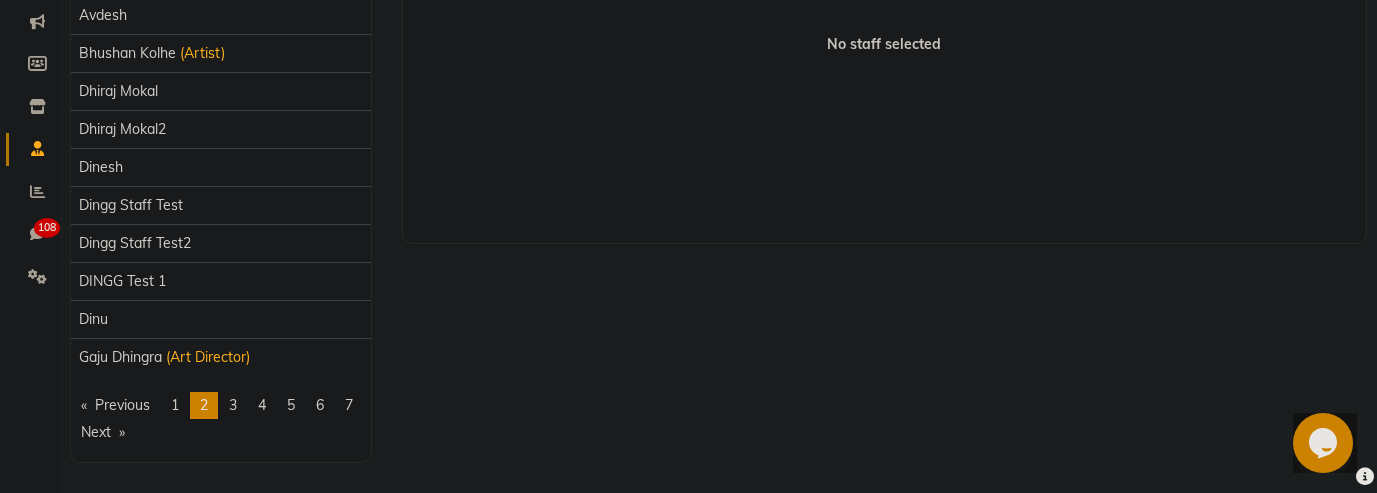 scroll, scrollTop: 294, scrollLeft: 0, axis: vertical 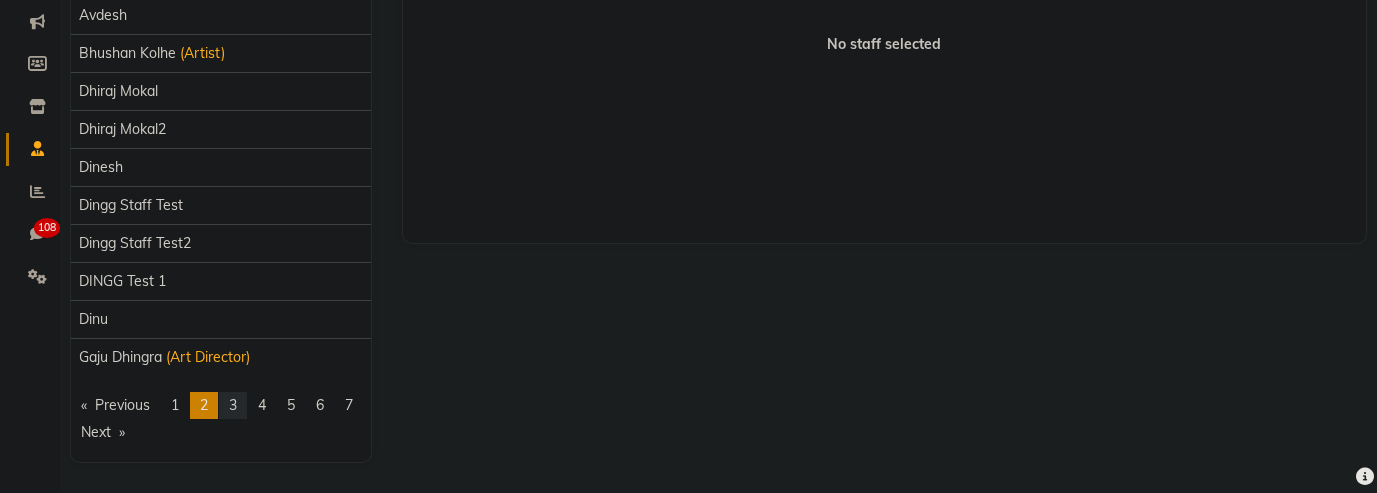 click on "3" at bounding box center [233, 405] 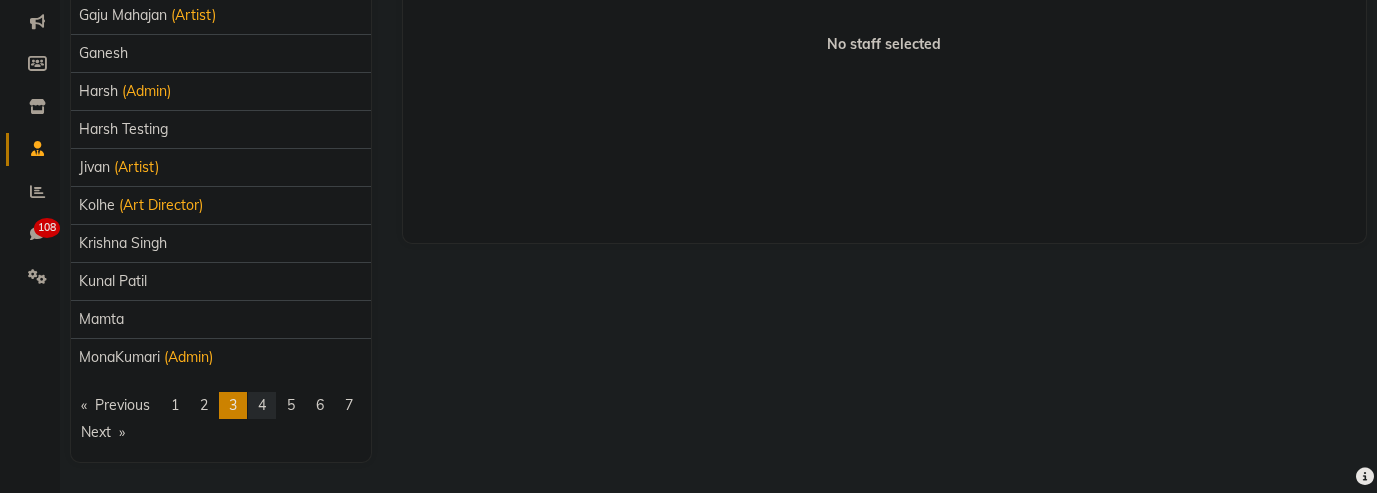 click on "4" at bounding box center (262, 405) 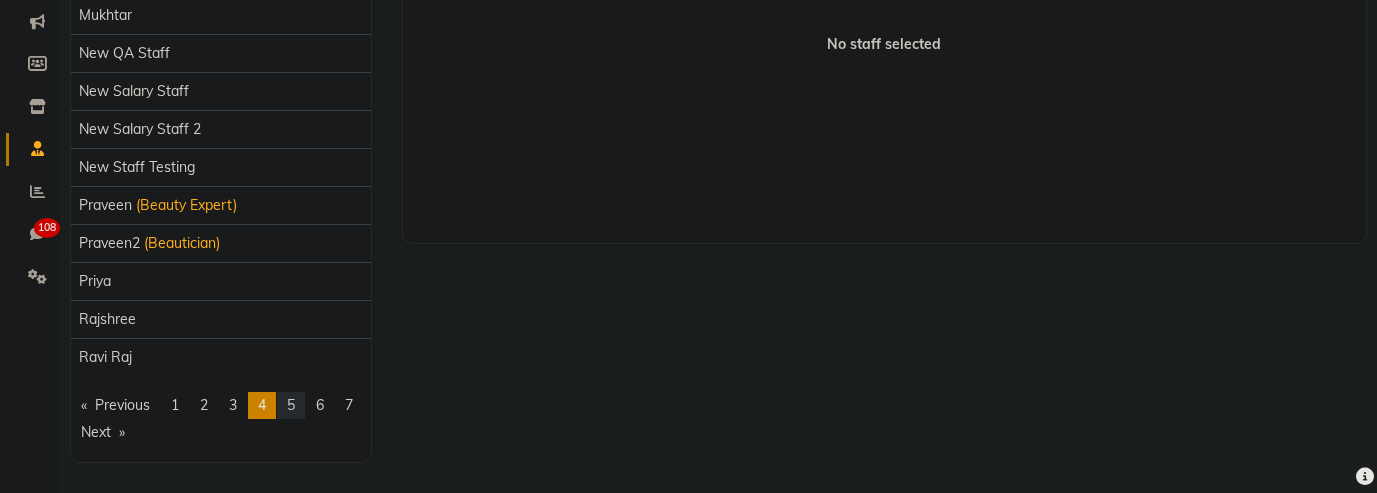 click on "5" at bounding box center (291, 405) 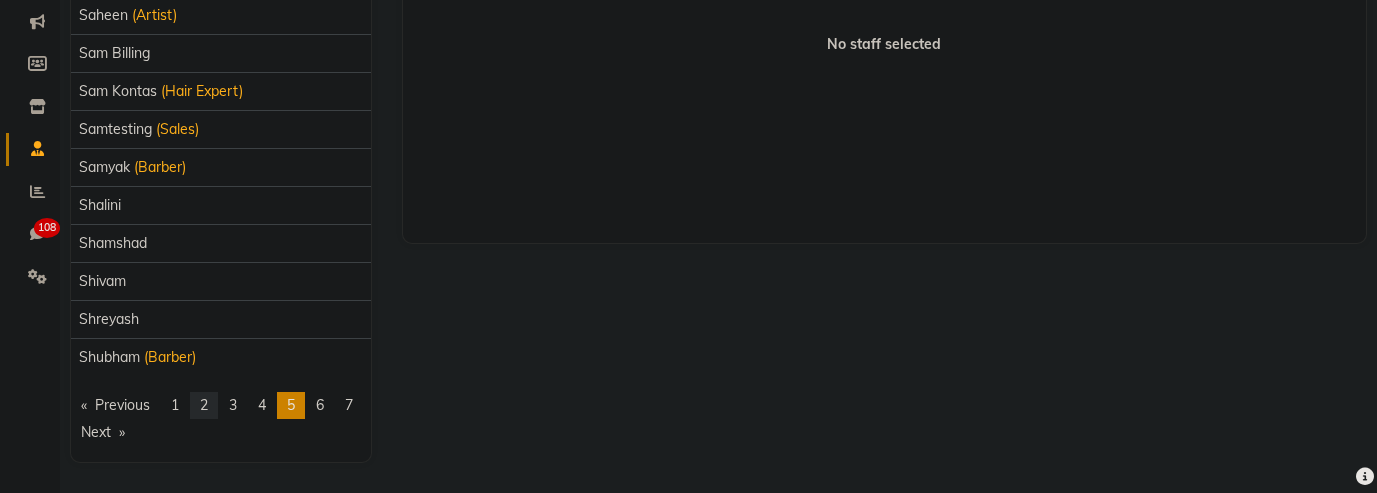 click on "2" at bounding box center (204, 405) 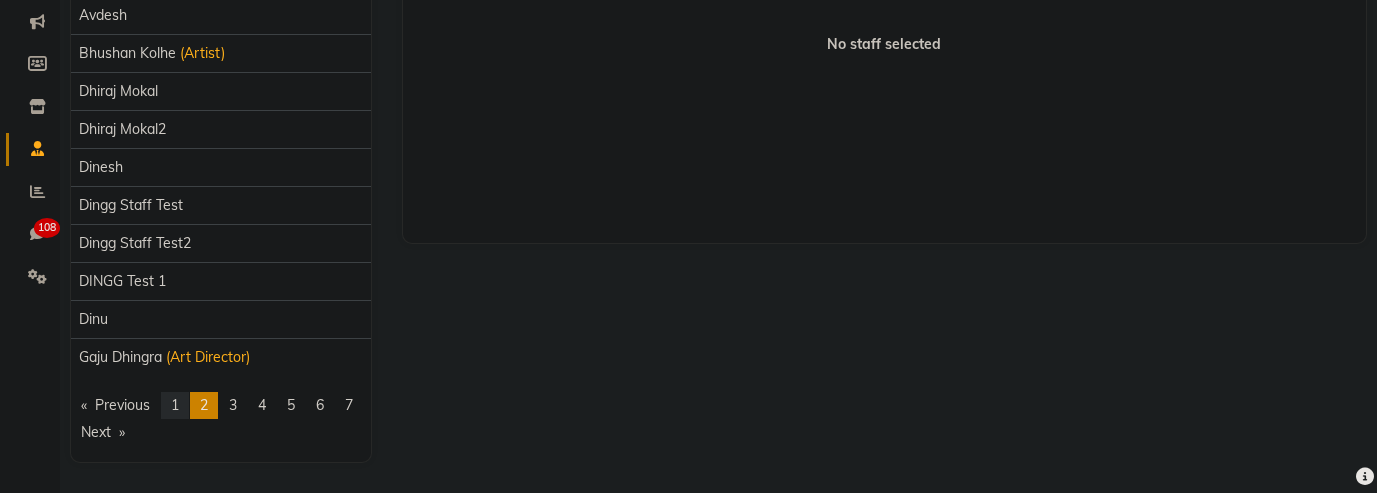 click on "page  1" at bounding box center [175, 405] 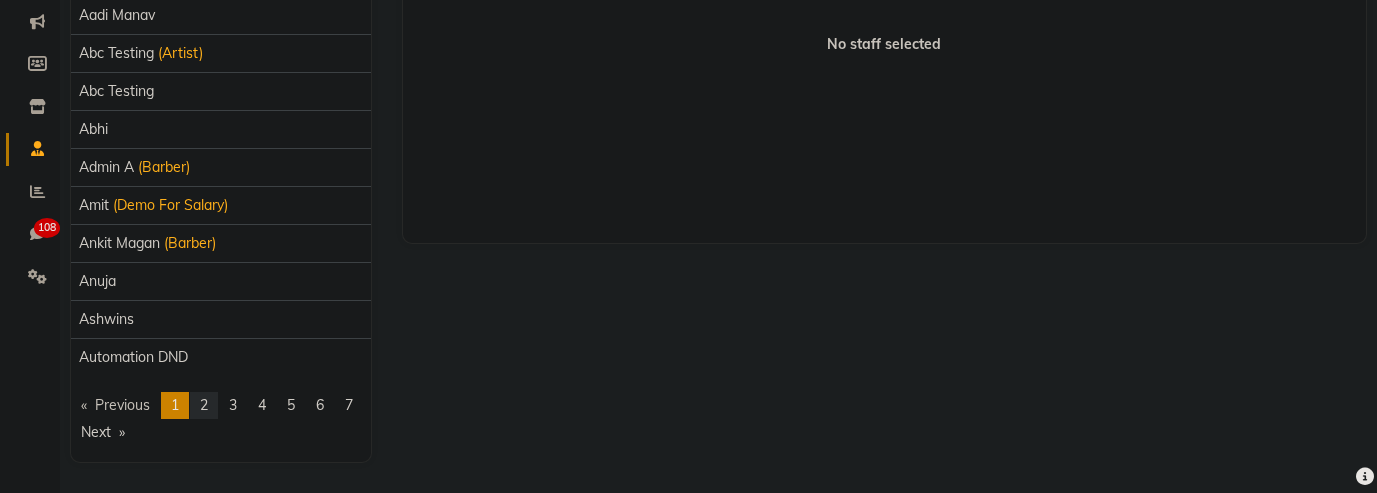 click on "page  2" at bounding box center (204, 405) 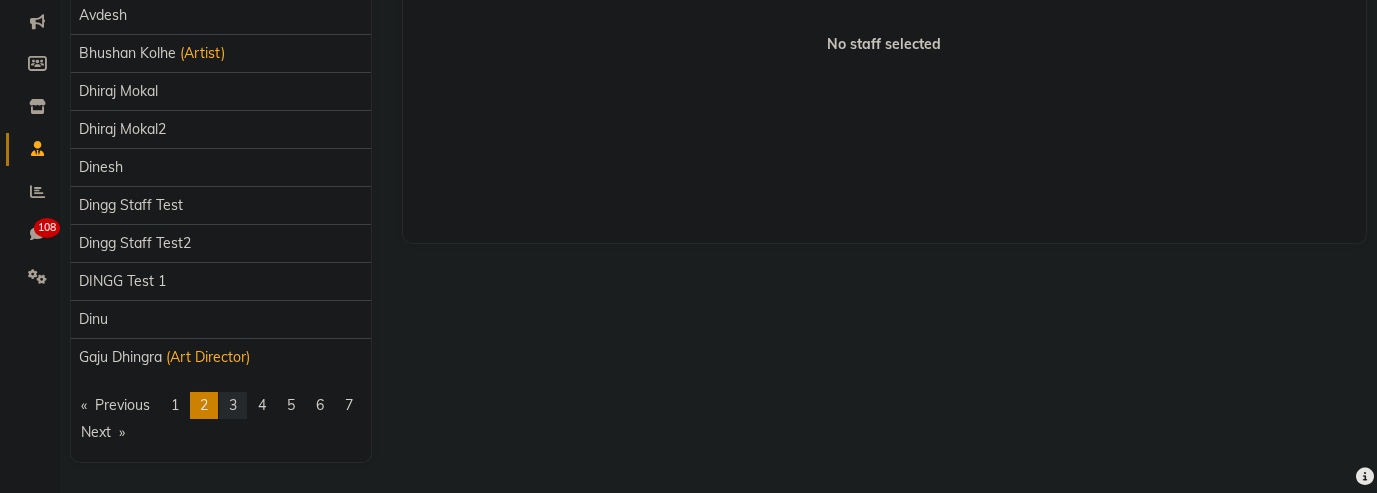 click on "3" at bounding box center (233, 405) 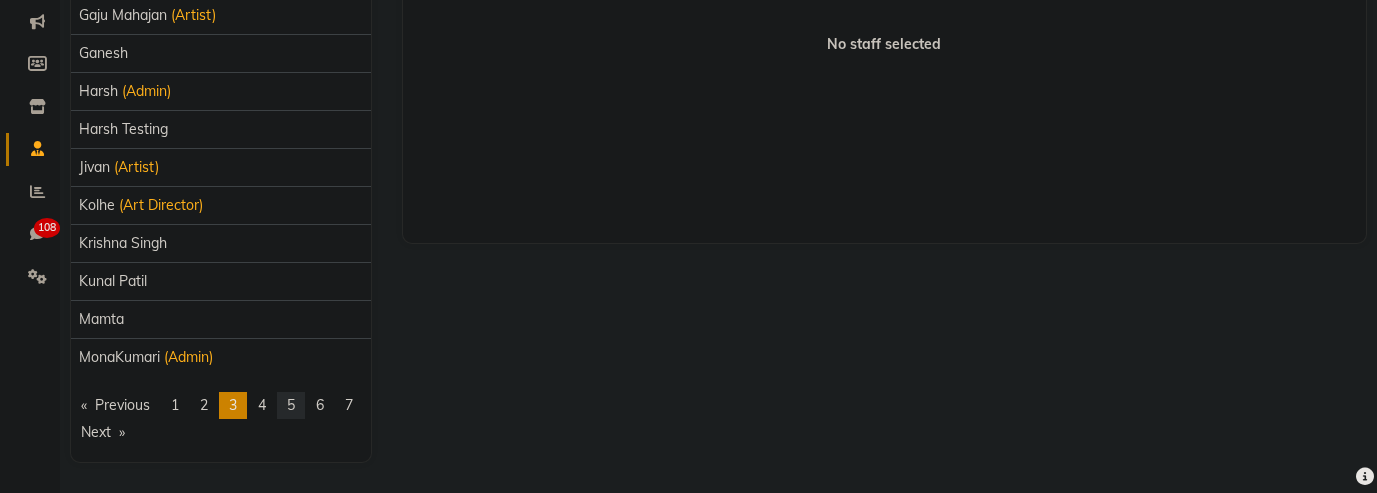 click on "page  5" at bounding box center (291, 405) 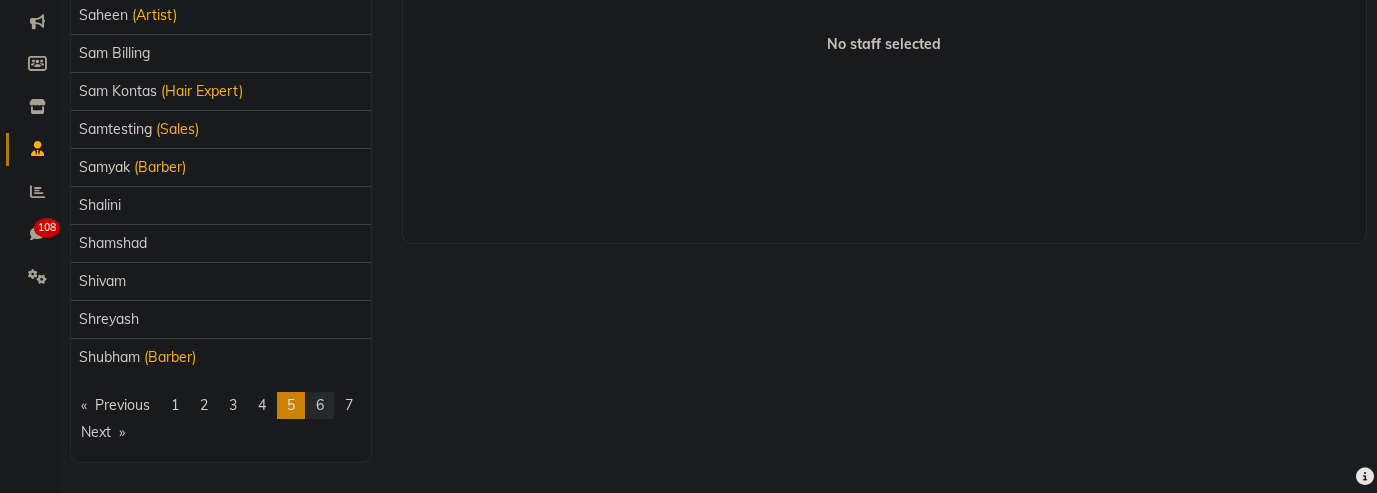 click on "page  6" at bounding box center (320, 405) 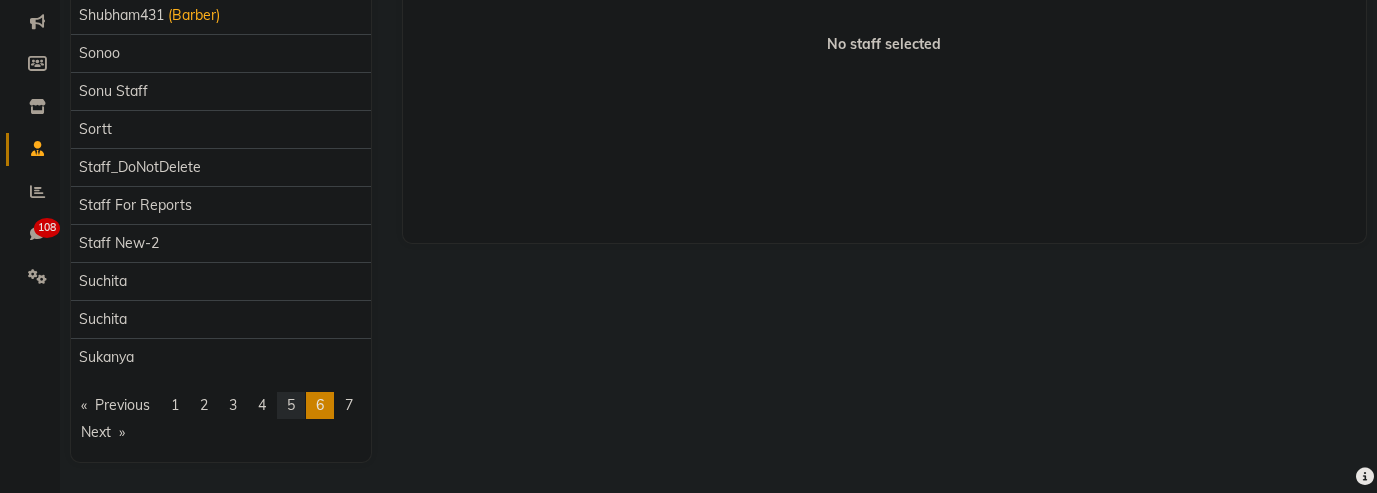 click on "page  5" at bounding box center [291, 405] 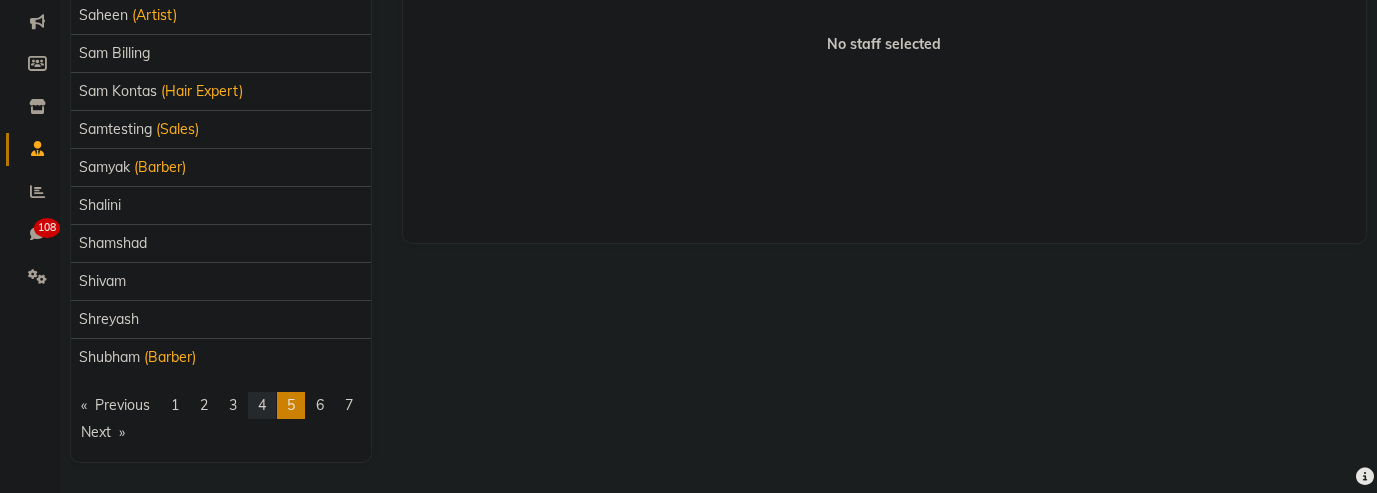 click on "page  4" at bounding box center [262, 405] 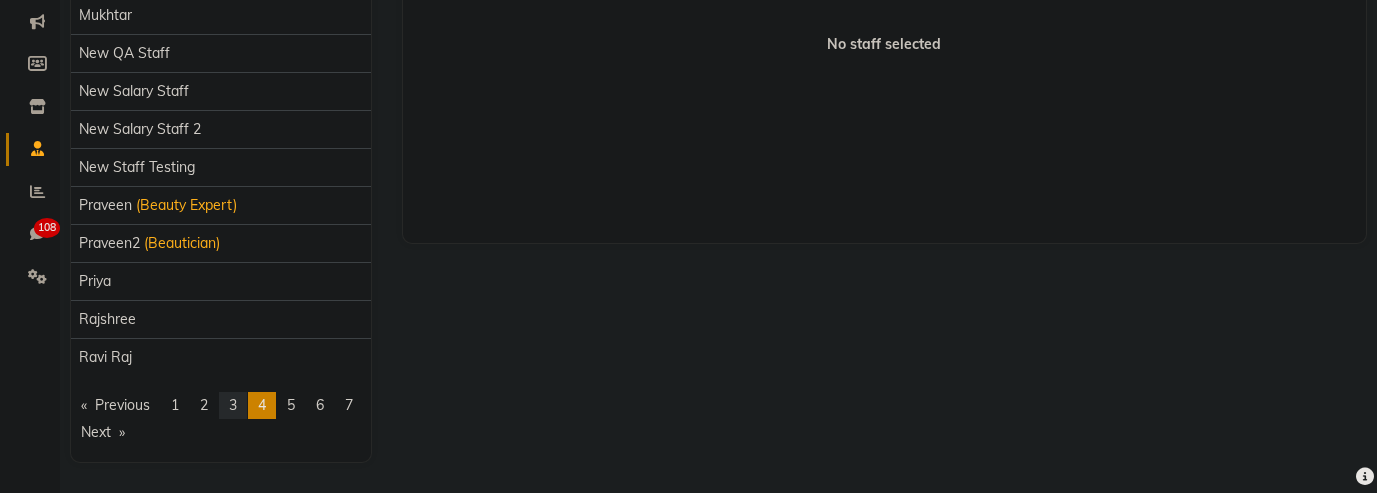 click on "3" at bounding box center (233, 405) 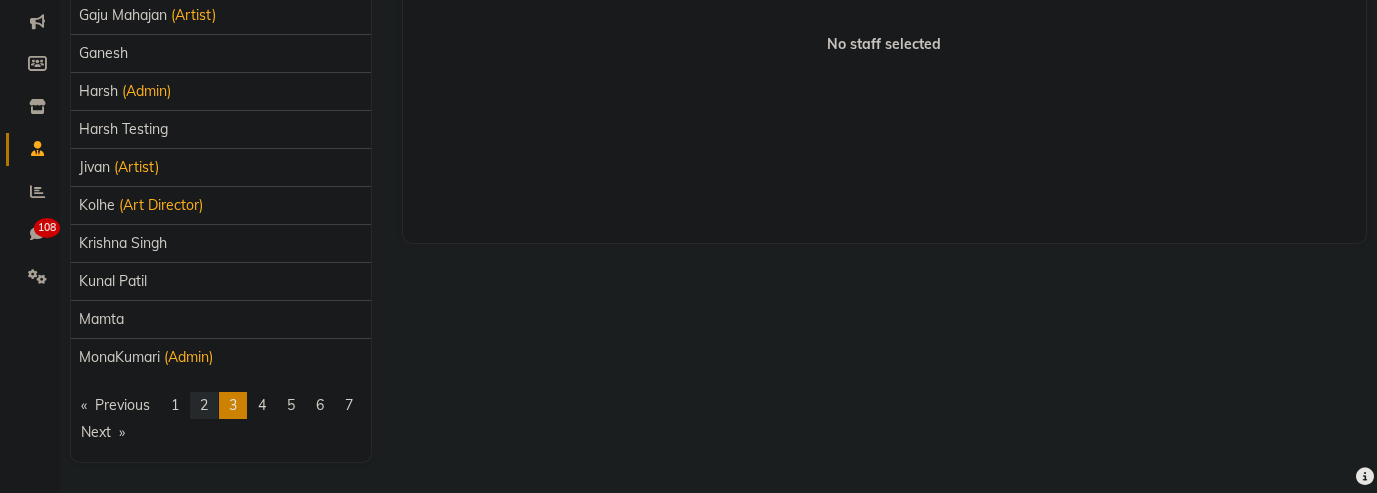 click on "page  2" at bounding box center (204, 405) 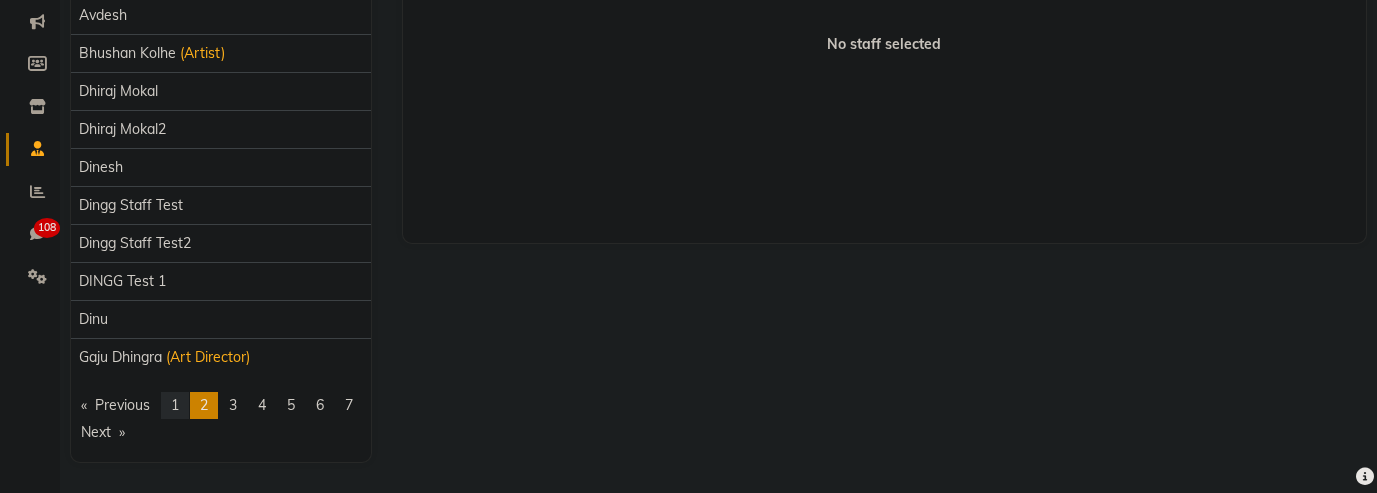 click on "page  1" at bounding box center [175, 405] 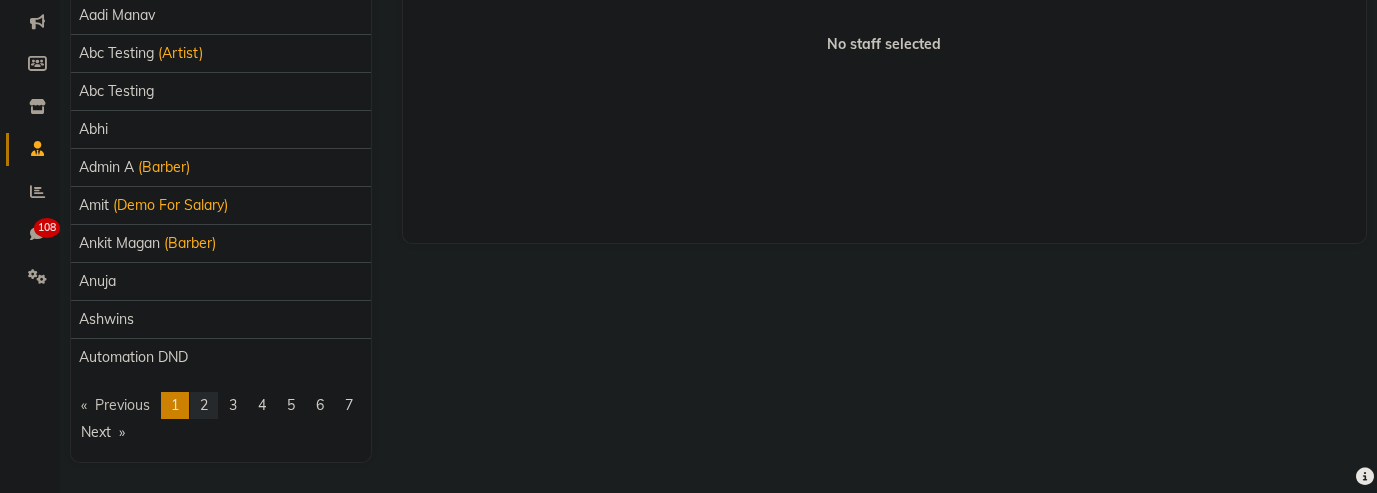 click on "2" at bounding box center [204, 405] 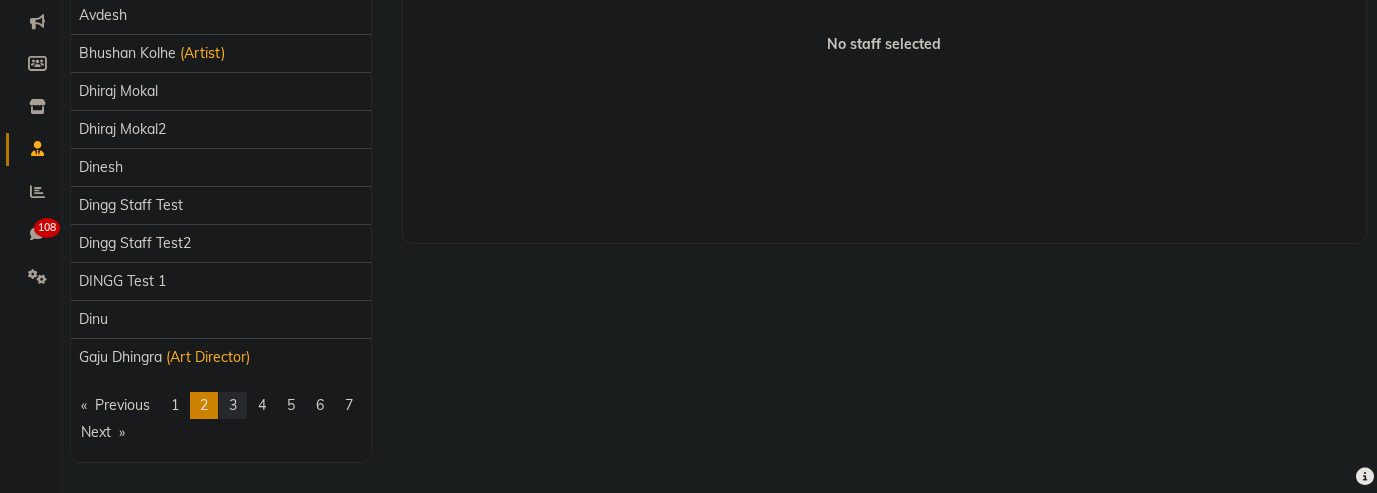 click on "page  3" at bounding box center [233, 405] 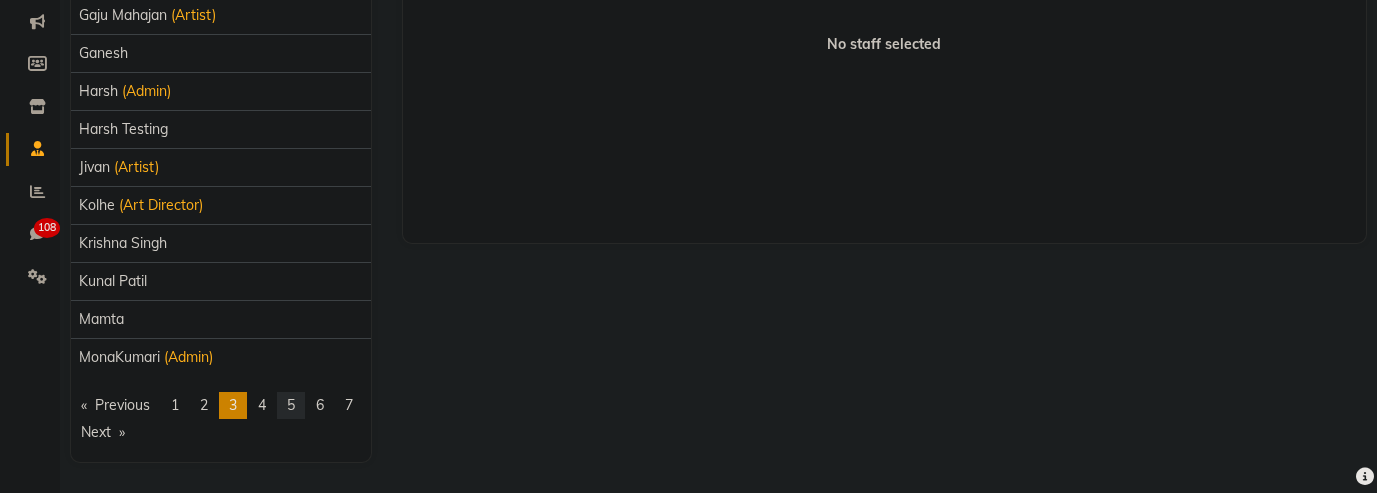click on "5" at bounding box center (291, 405) 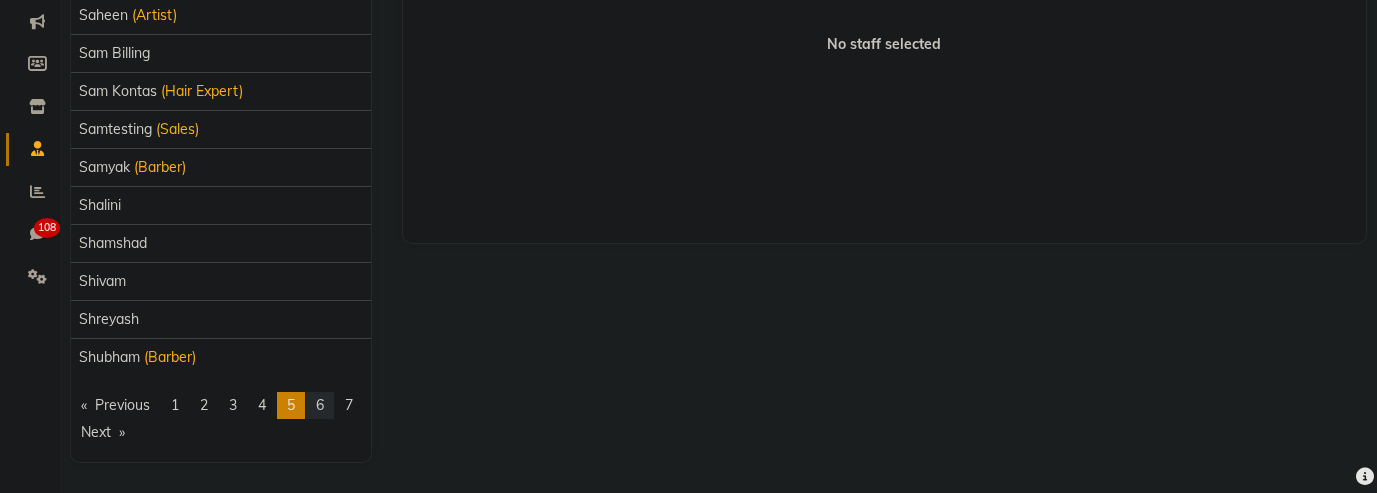 click on "6" at bounding box center (320, 405) 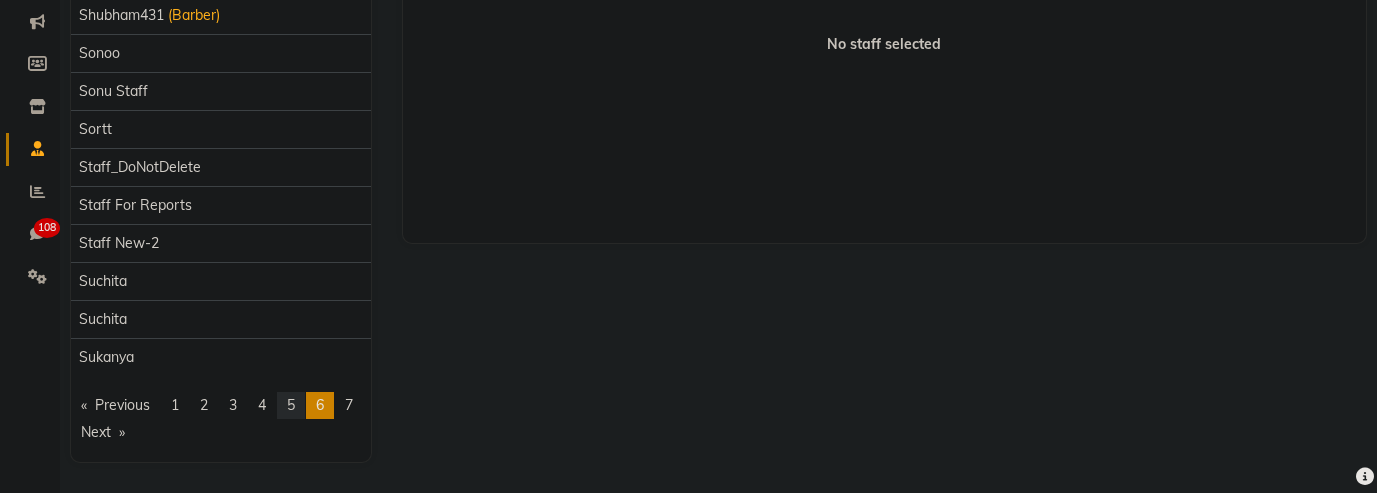 click on "5" at bounding box center [291, 405] 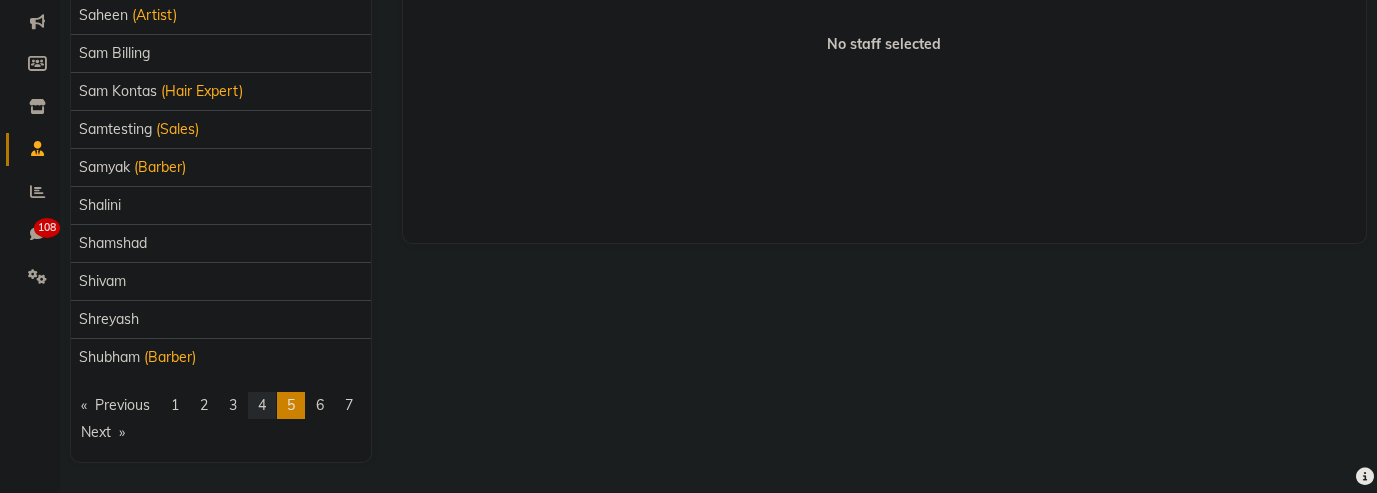 click on "4" at bounding box center [262, 405] 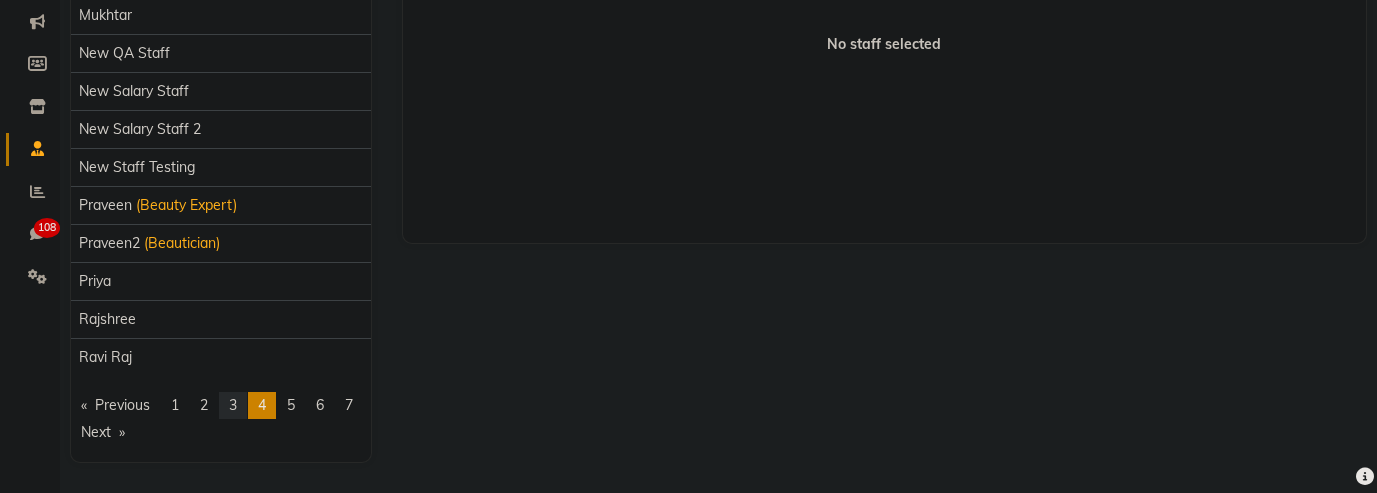 click on "3" at bounding box center (233, 405) 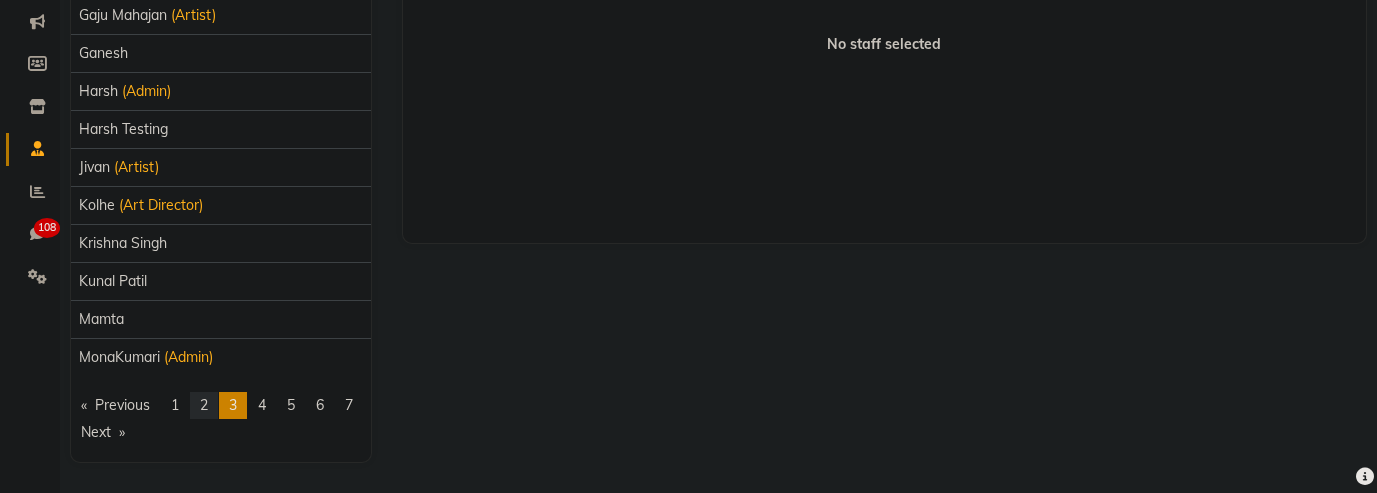 click on "page  2" at bounding box center [204, 405] 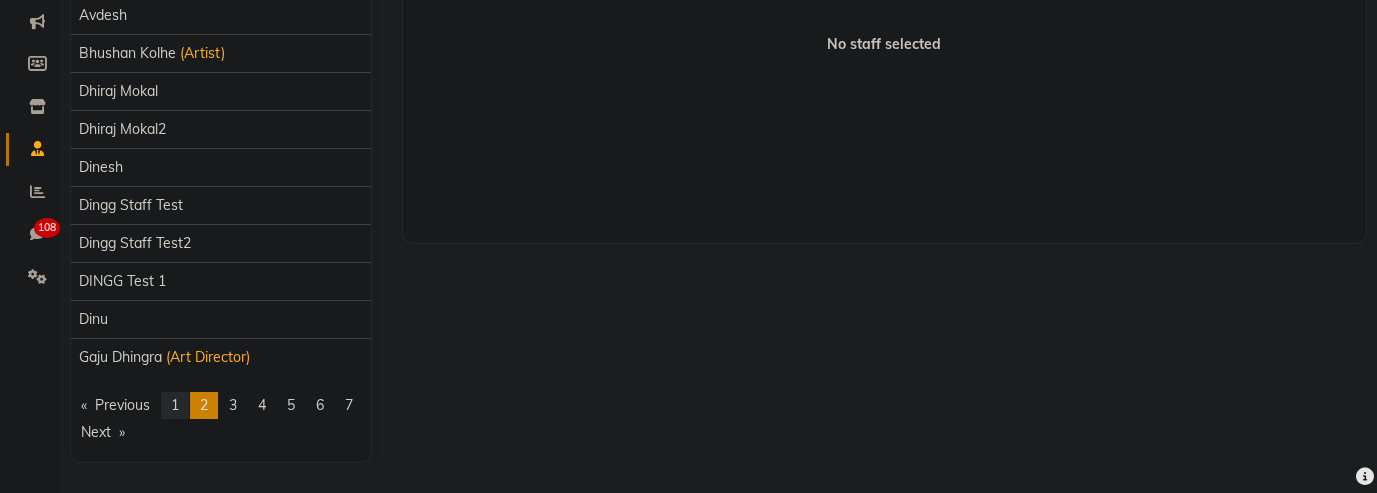 click on "1" at bounding box center [175, 405] 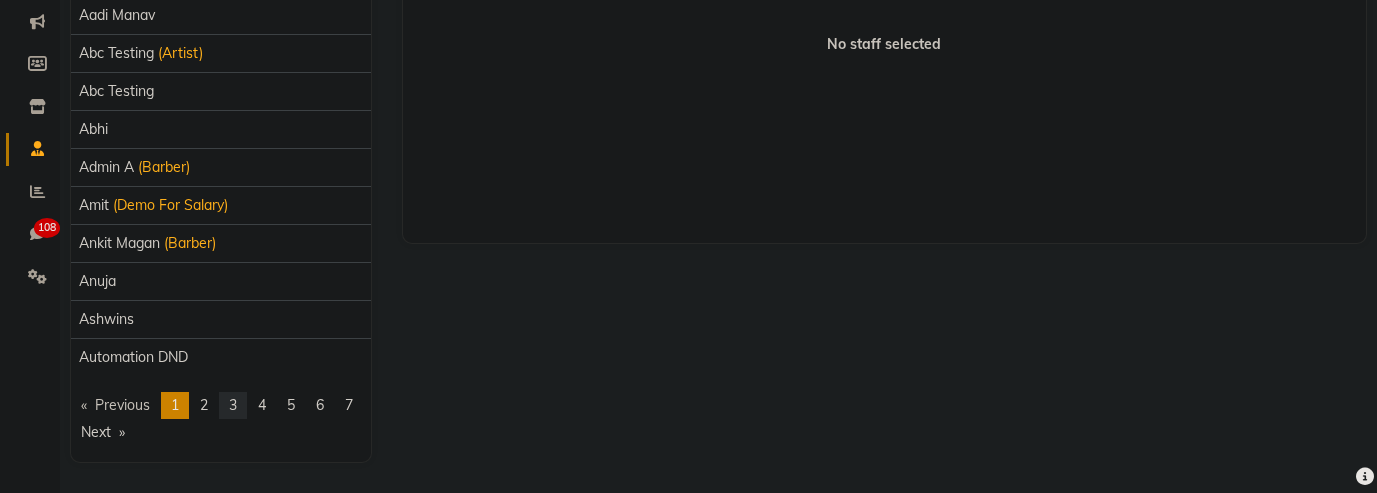 click on "3" at bounding box center (233, 405) 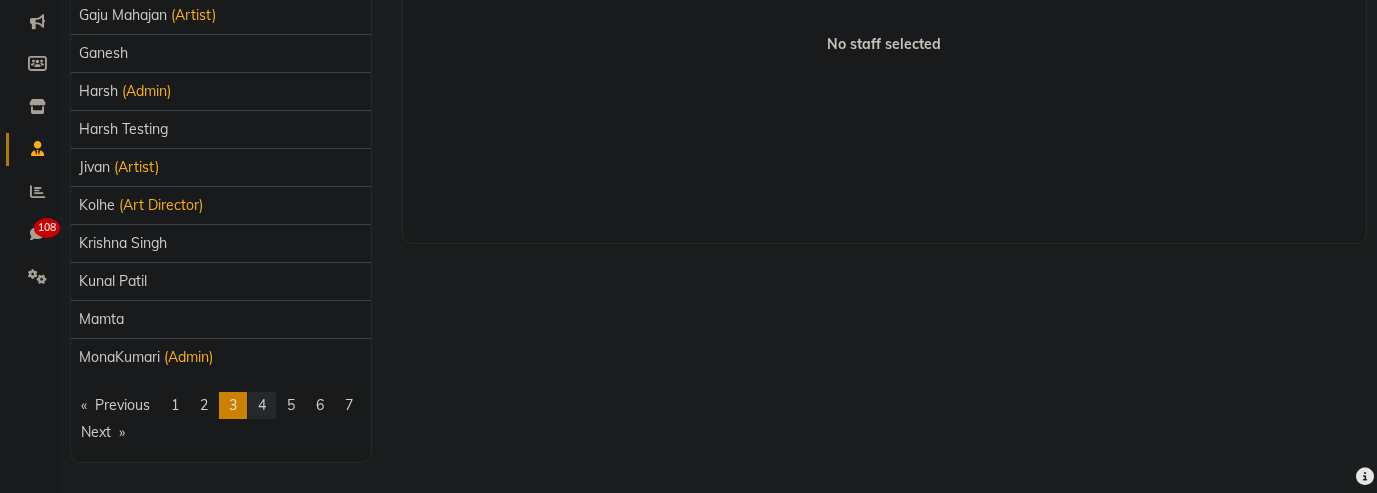 click on "page  4" at bounding box center [262, 405] 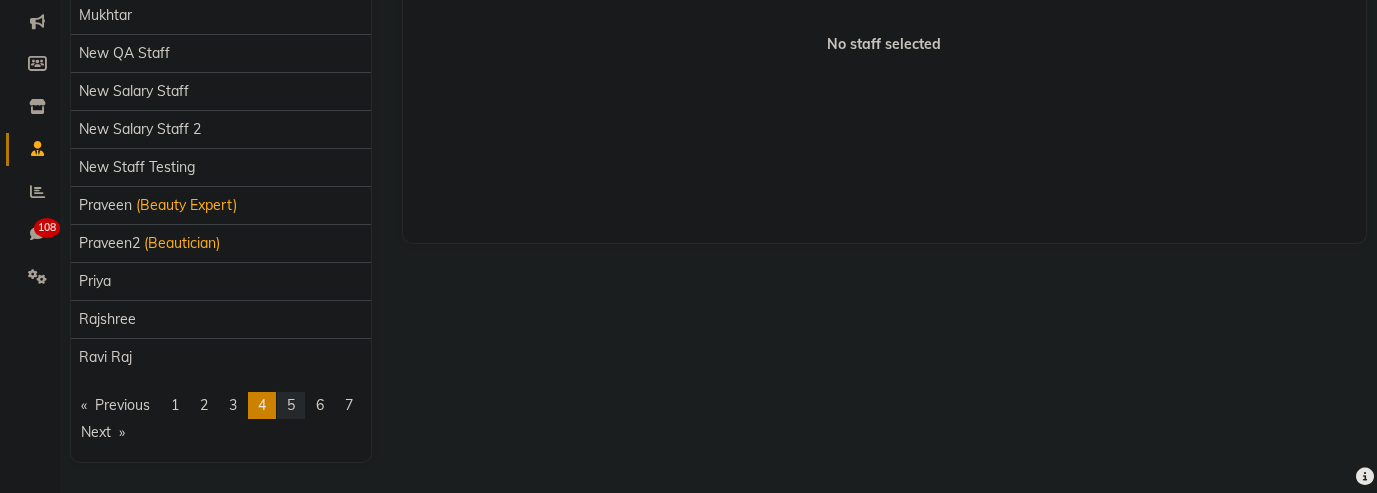 click on "5" at bounding box center [291, 405] 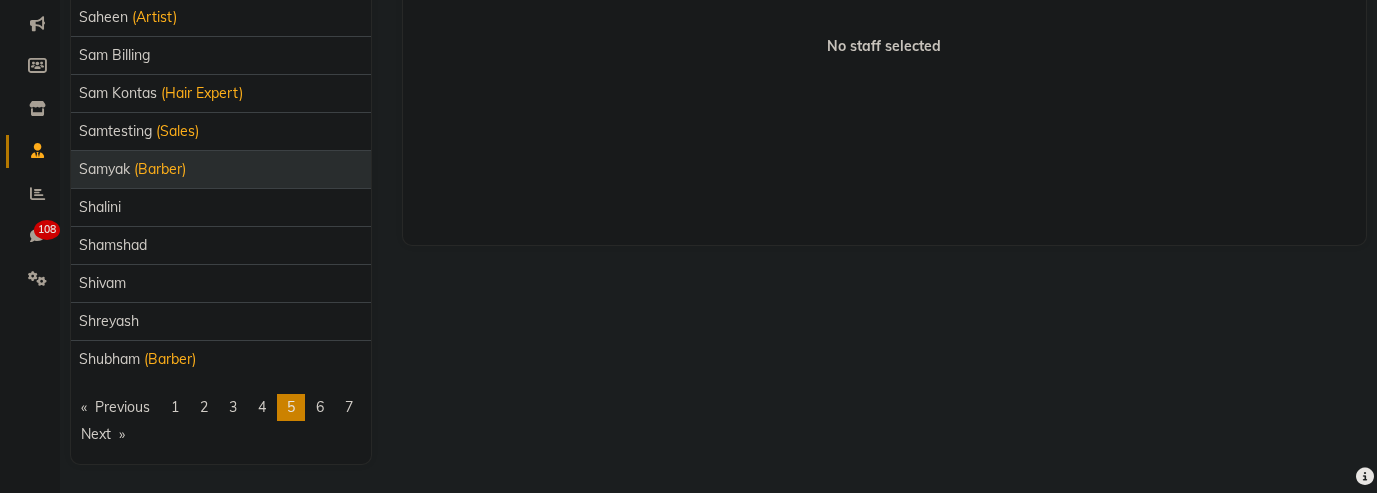 scroll, scrollTop: 294, scrollLeft: 0, axis: vertical 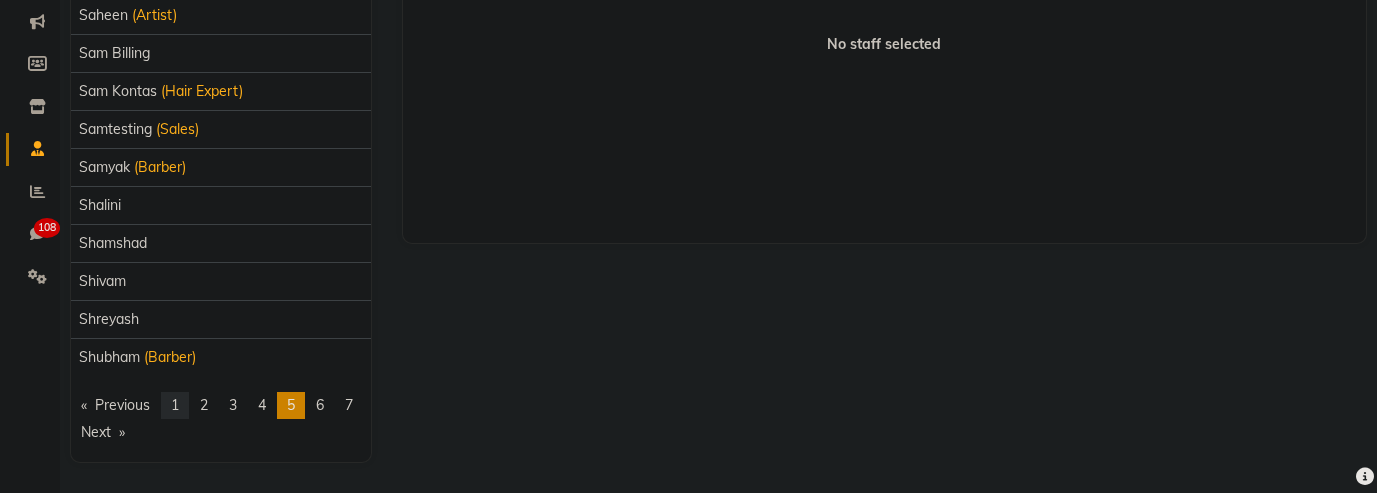 click on "page  1" at bounding box center (175, 405) 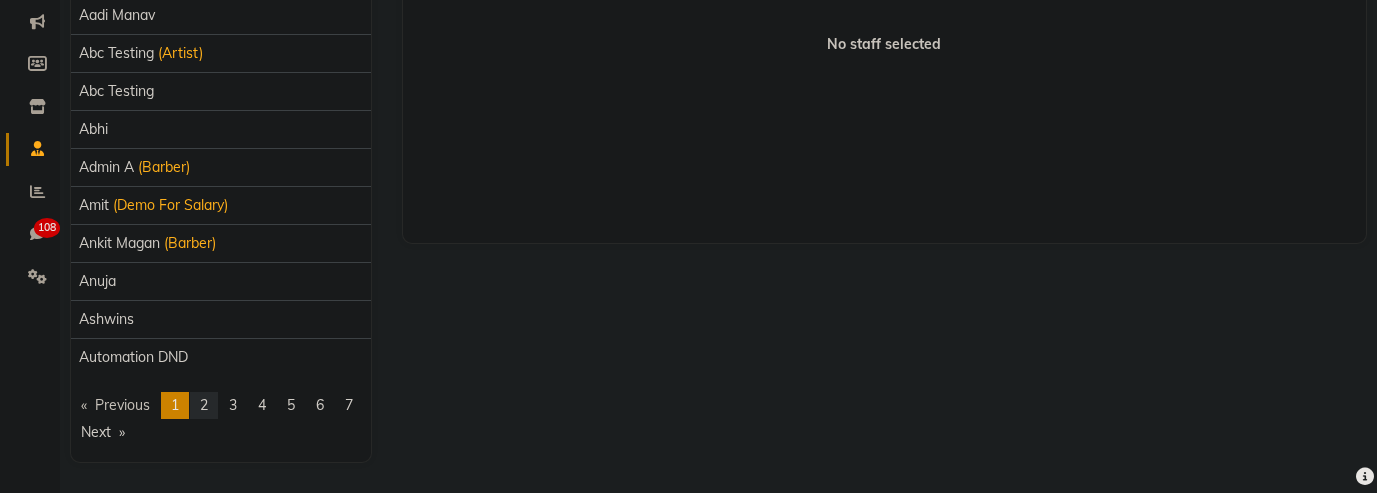 click on "2" at bounding box center [204, 405] 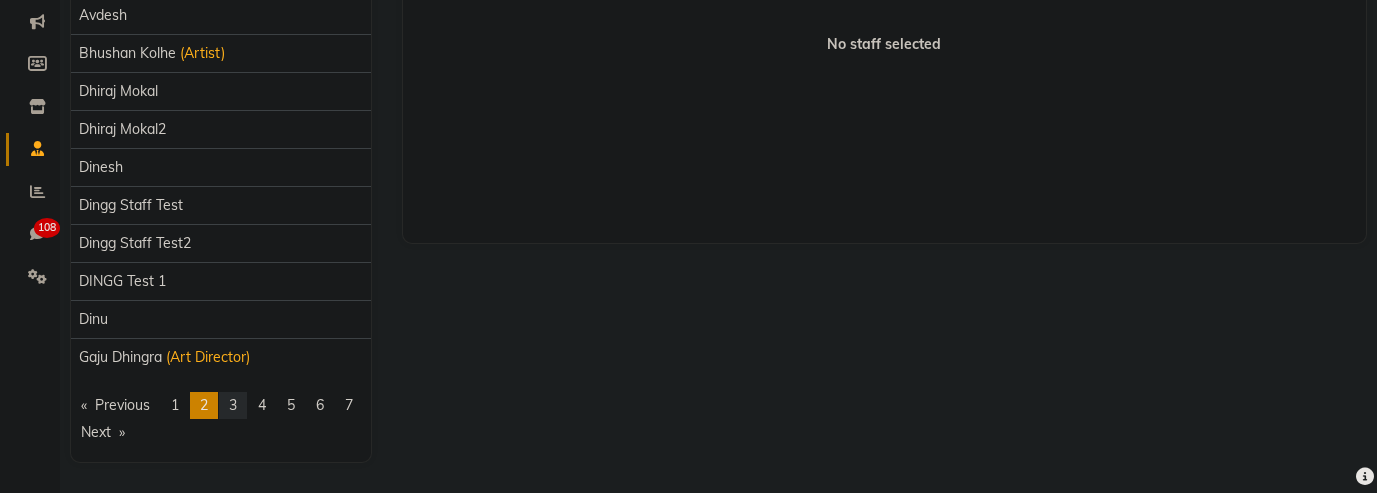 click on "3" at bounding box center (233, 405) 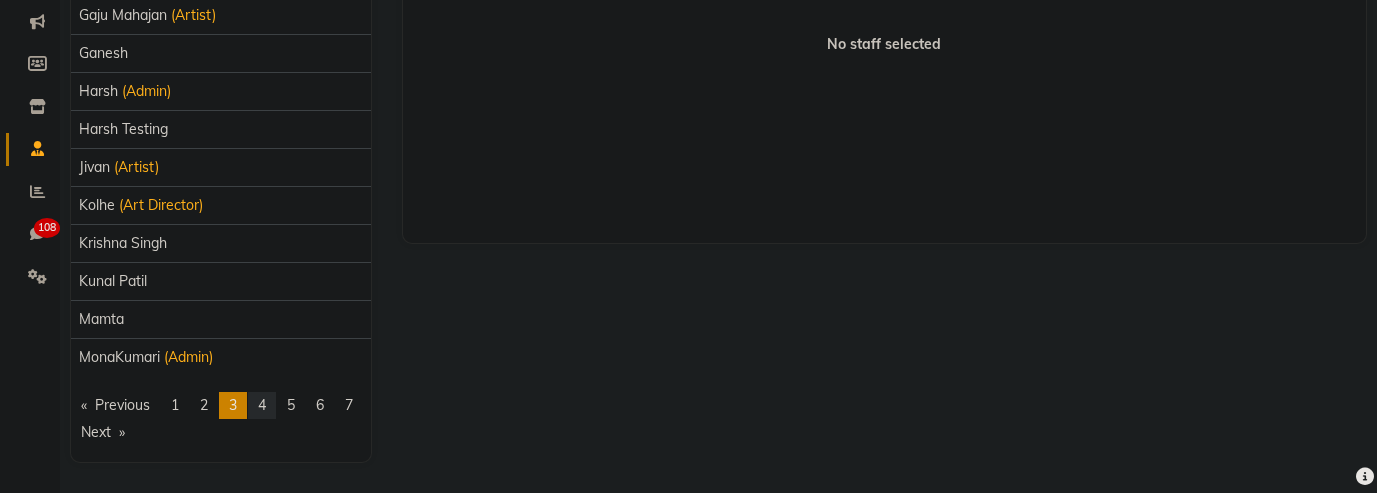 click on "page  4" at bounding box center (262, 405) 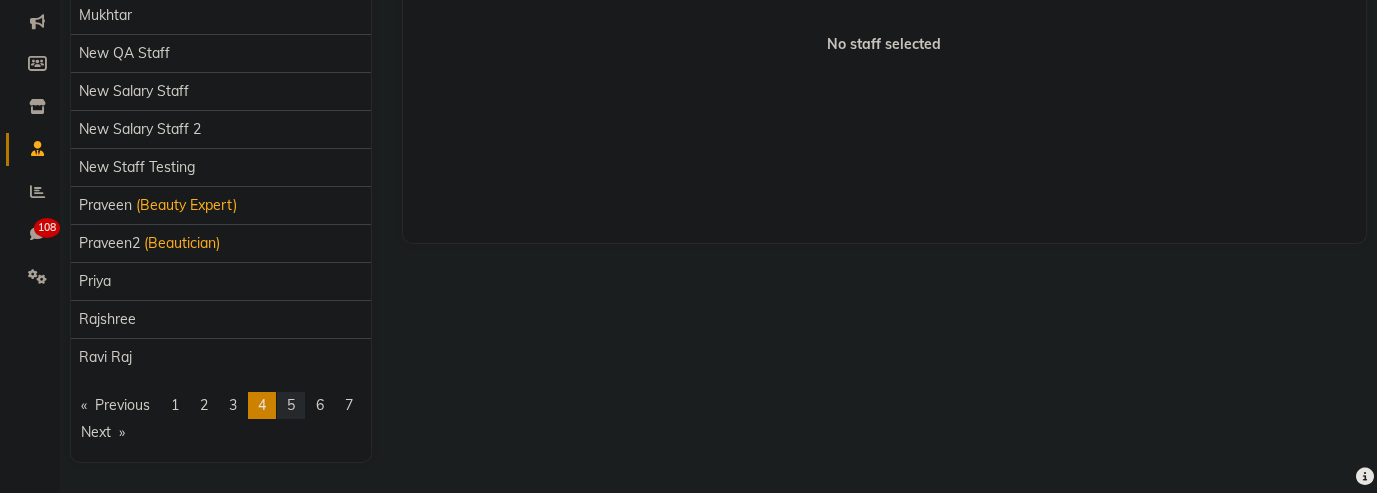 click on "page  5" at bounding box center (291, 405) 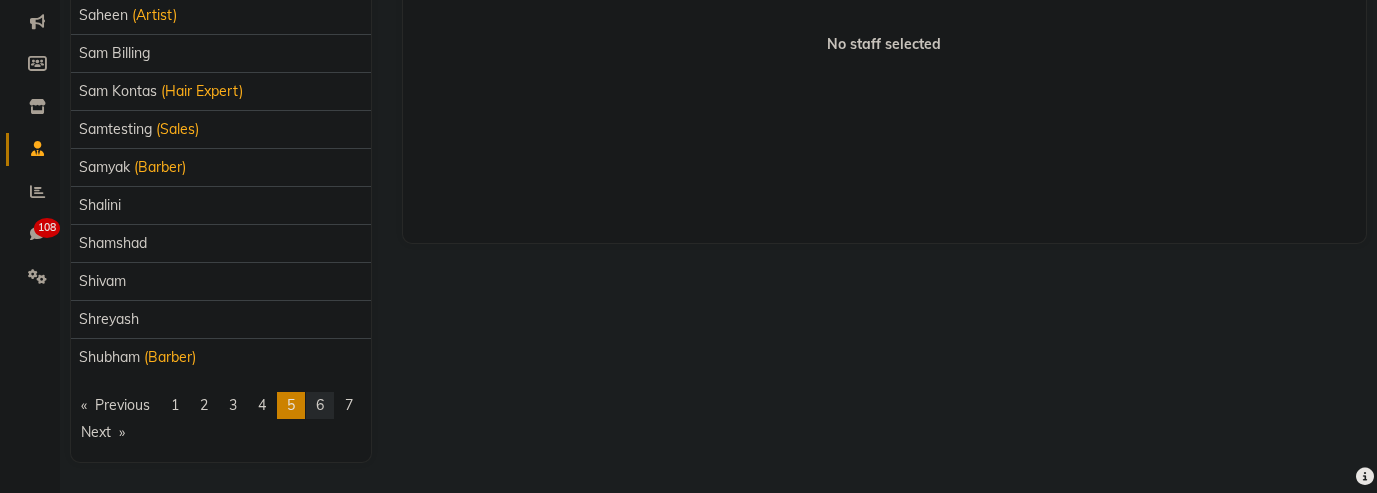 click on "page  6" at bounding box center (320, 405) 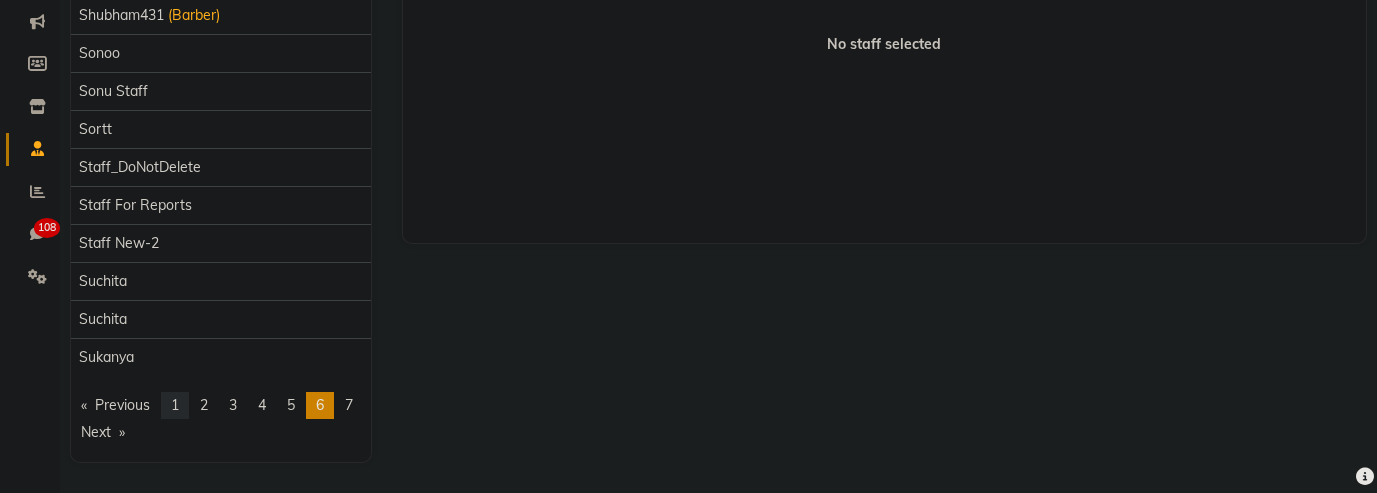 click on "page  1" at bounding box center [175, 405] 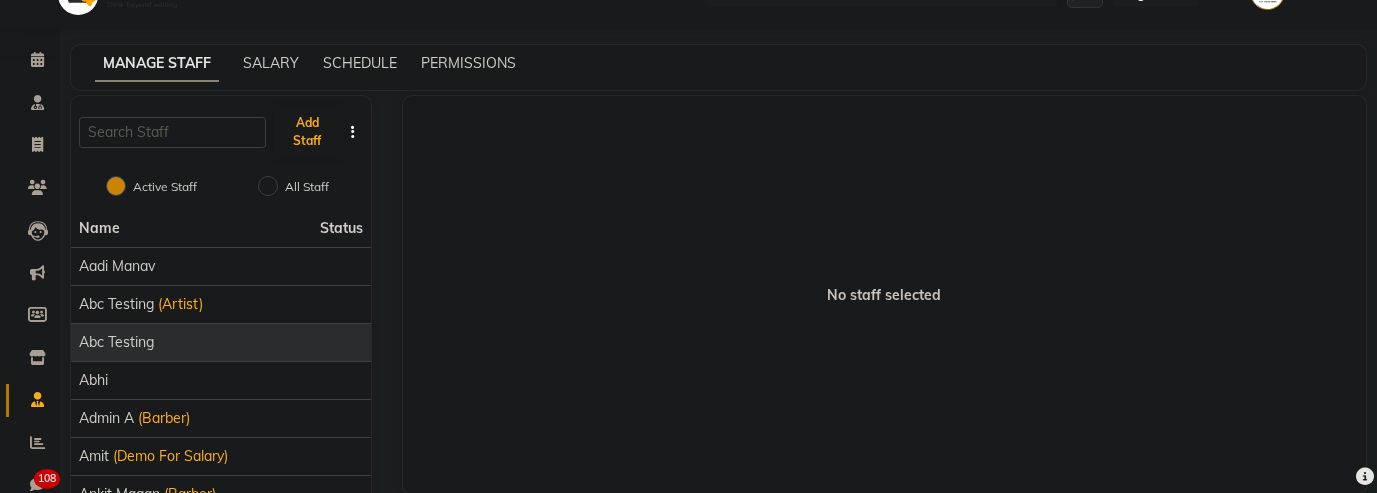 scroll, scrollTop: 0, scrollLeft: 0, axis: both 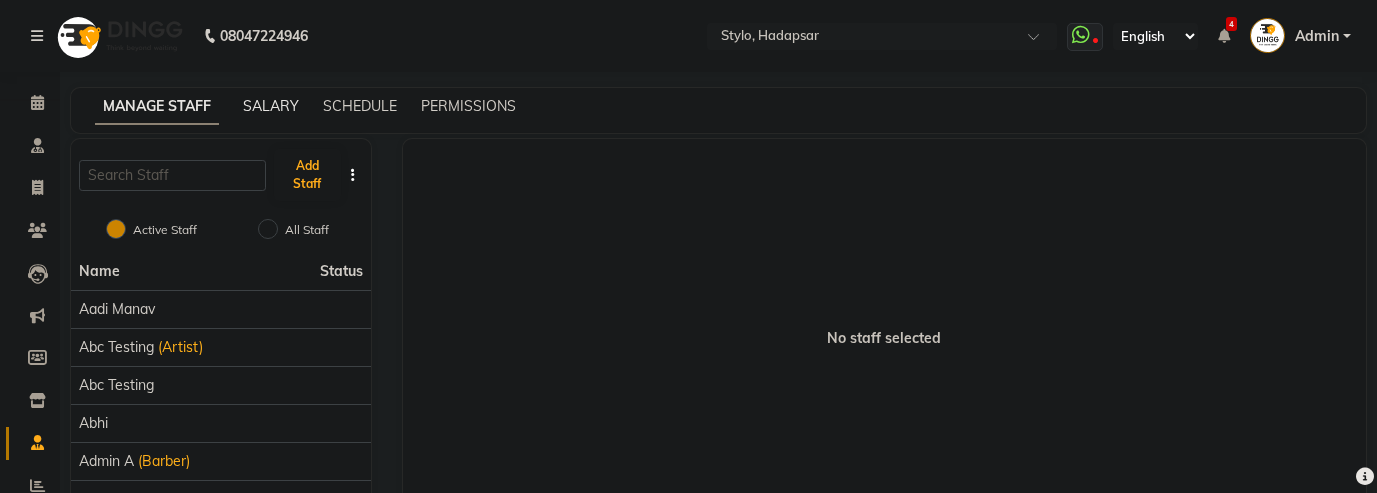 click on "SALARY" 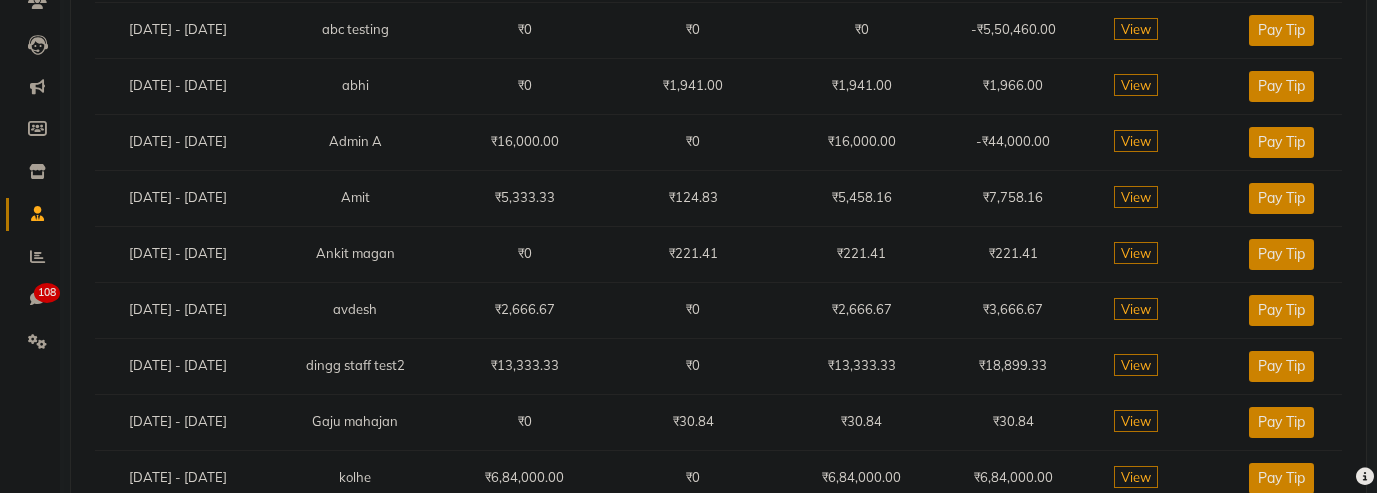 scroll, scrollTop: 0, scrollLeft: 0, axis: both 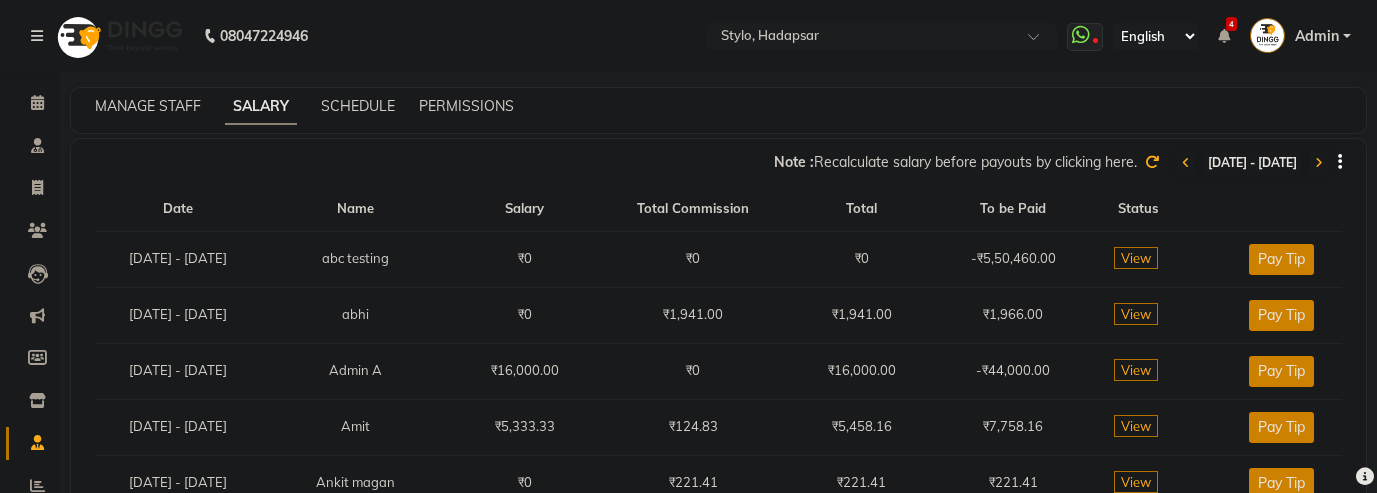 click on "Note :  Recalculate salary before payouts by clicking here.  Jul 28, 2025 - Aug 10, 2025" 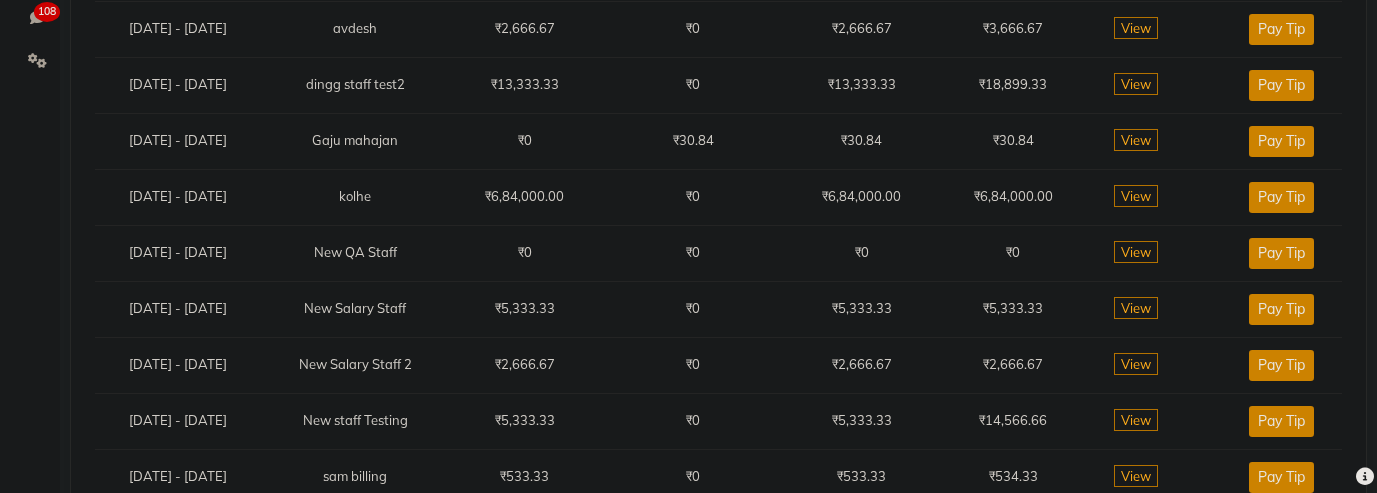 scroll, scrollTop: 0, scrollLeft: 0, axis: both 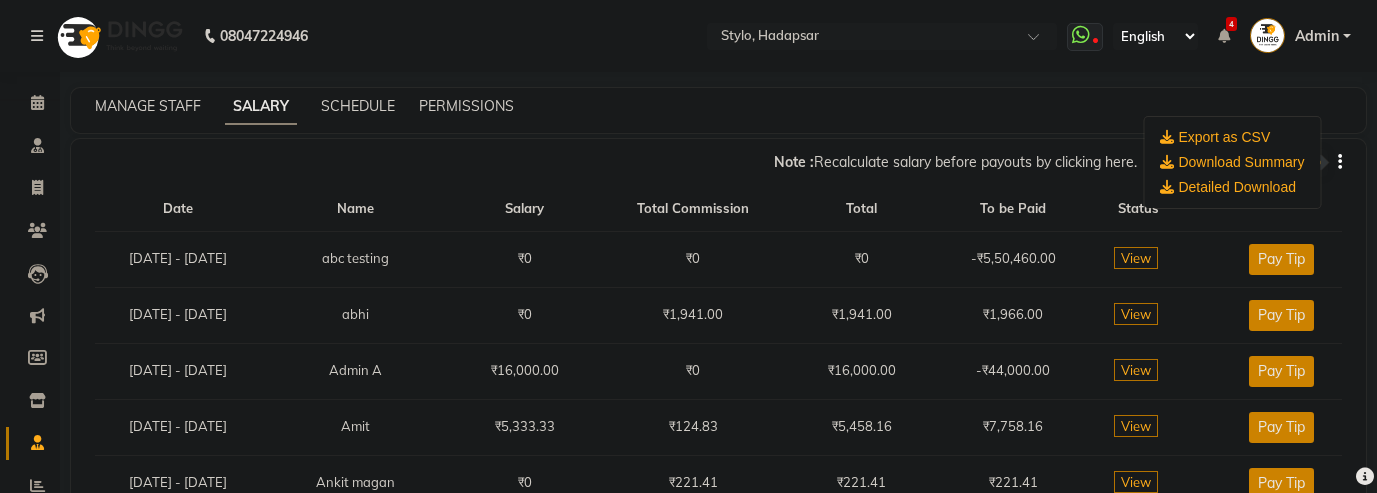 click on "MANAGE STAFF SALARY SCHEDULE PERMISSIONS" 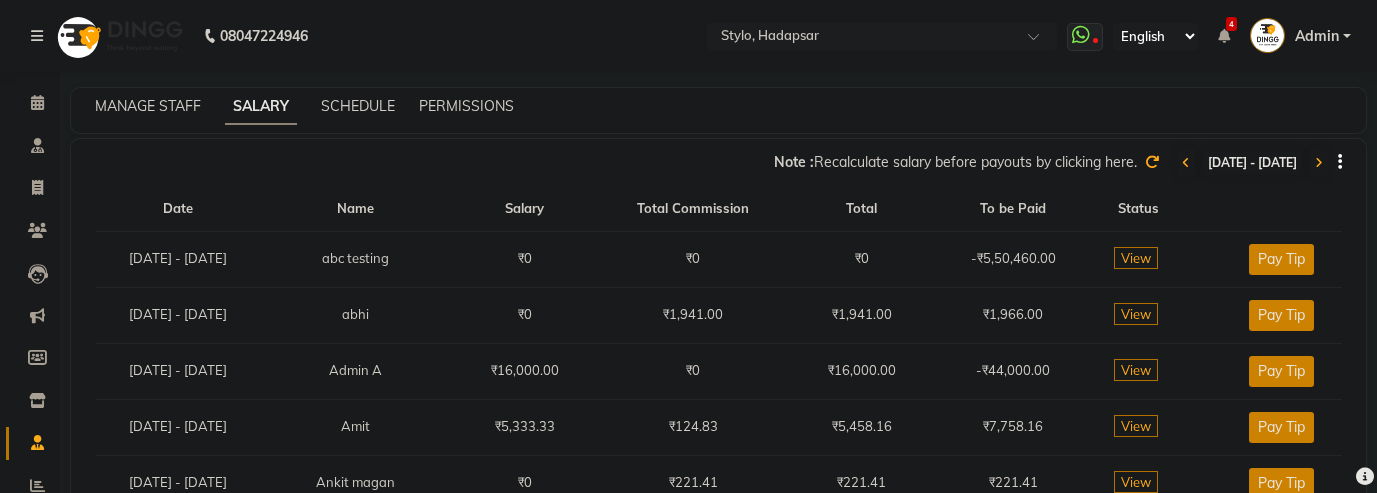 click on "View" 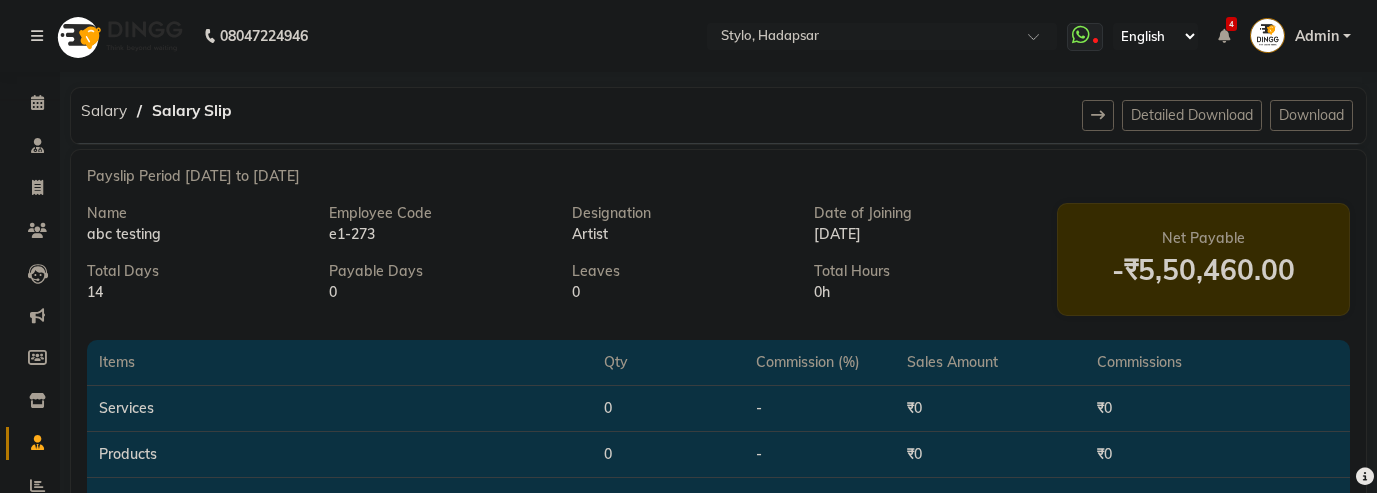 scroll, scrollTop: 15, scrollLeft: 0, axis: vertical 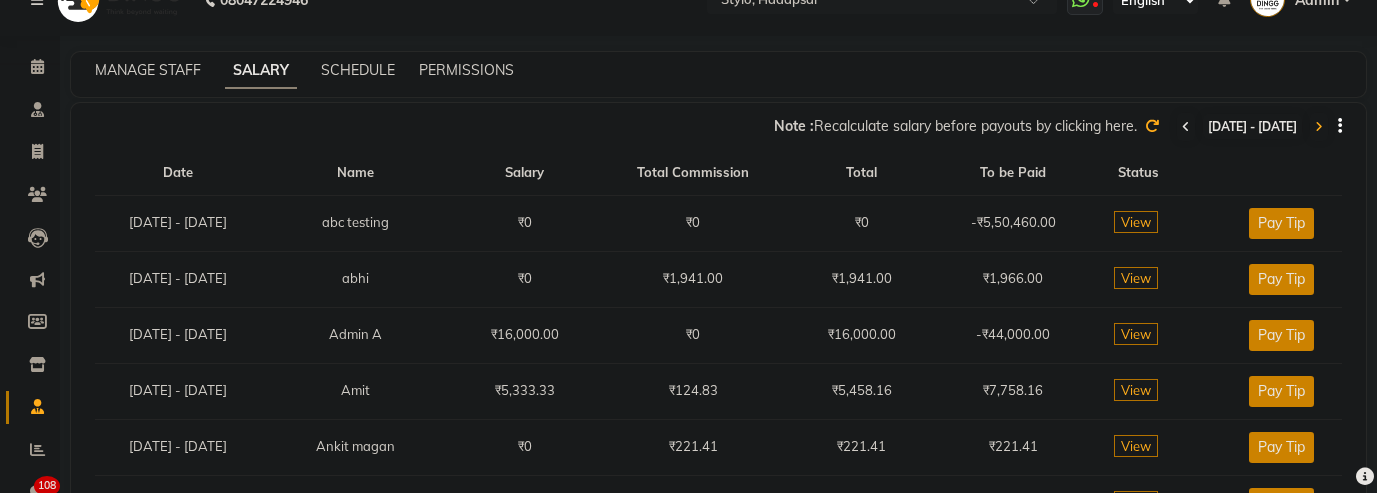 click 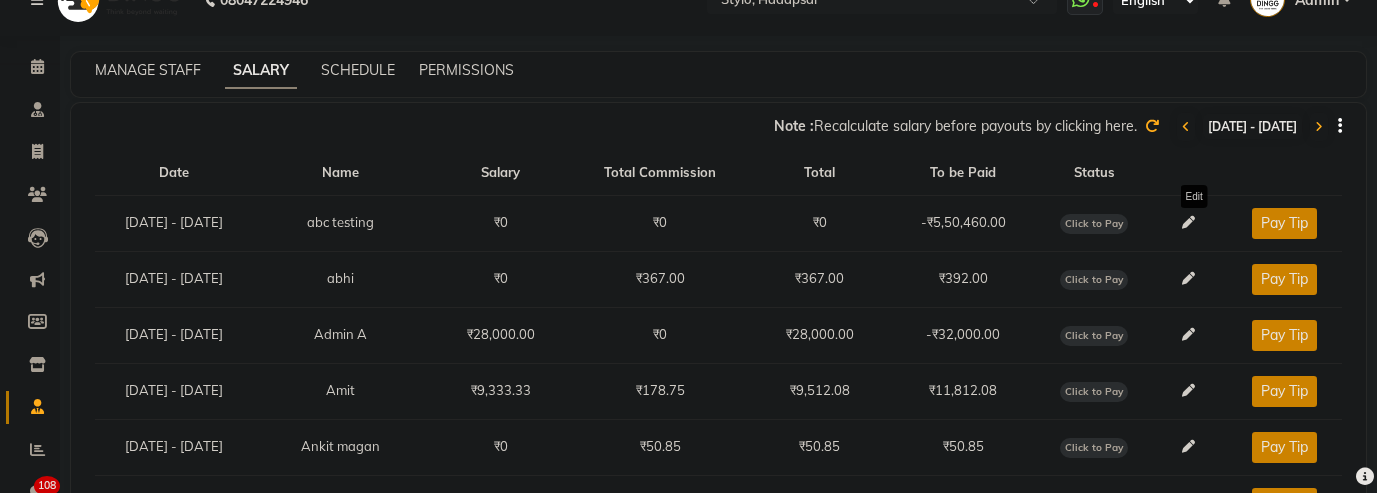 click 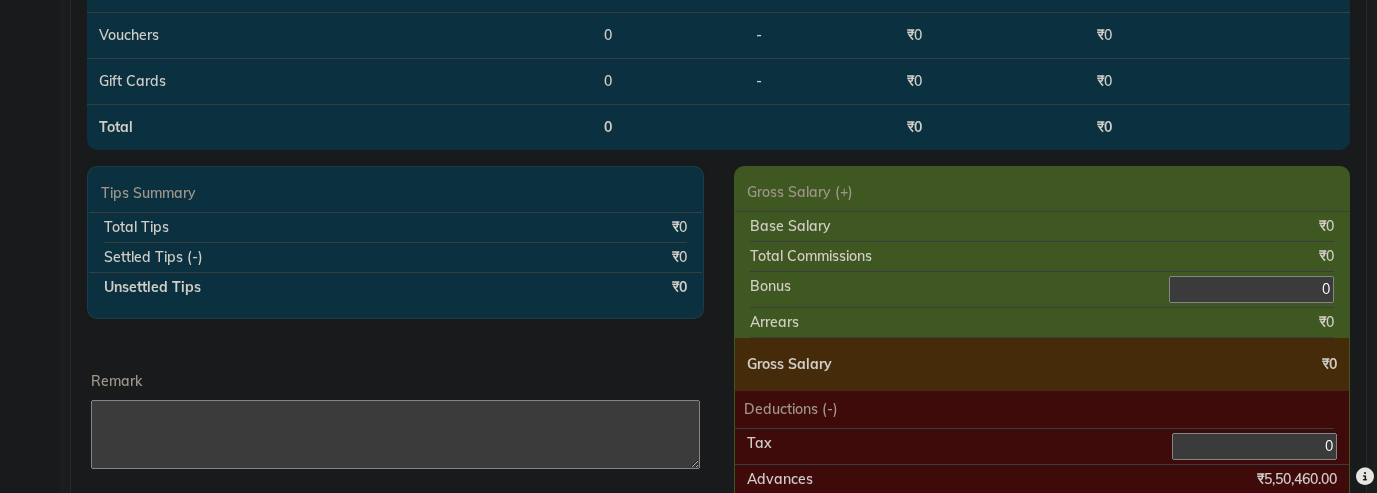 scroll, scrollTop: 834, scrollLeft: 0, axis: vertical 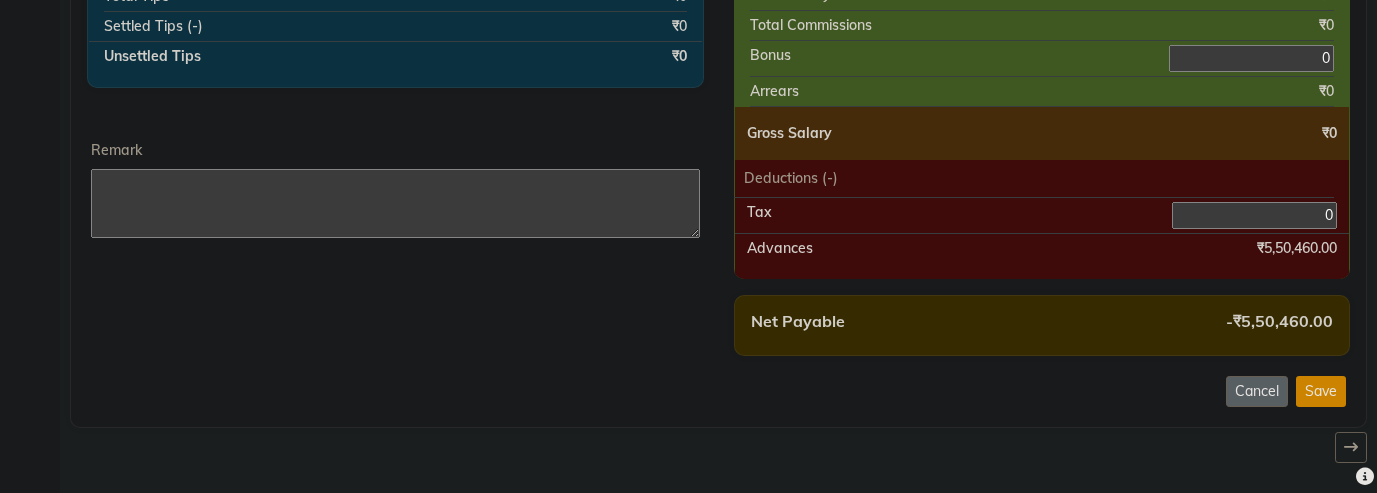 click on "0" at bounding box center (1251, 58) 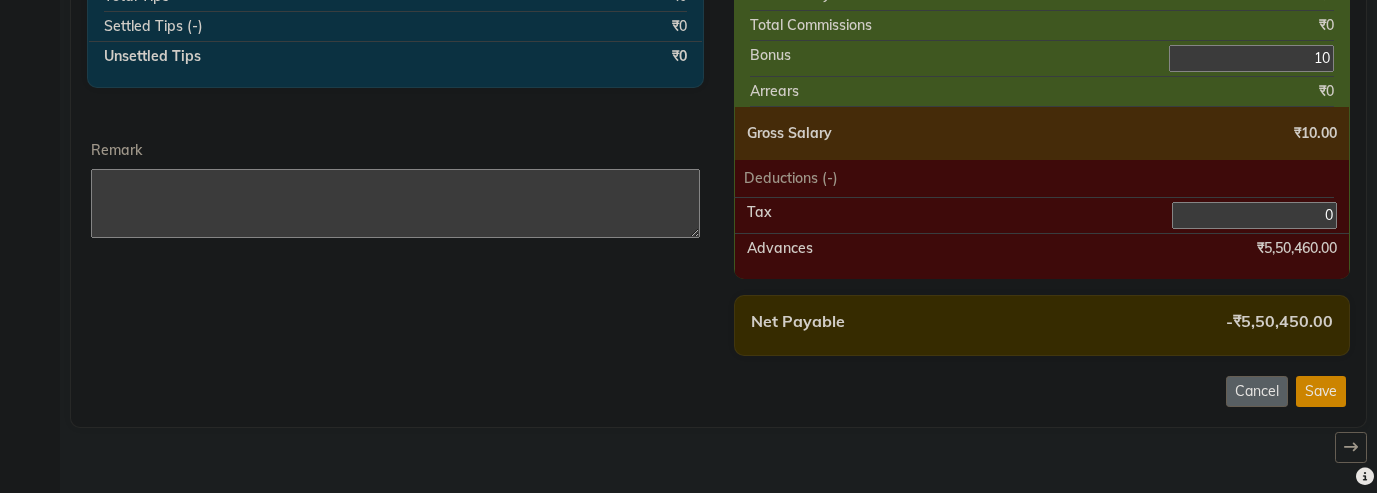 scroll, scrollTop: 0, scrollLeft: 0, axis: both 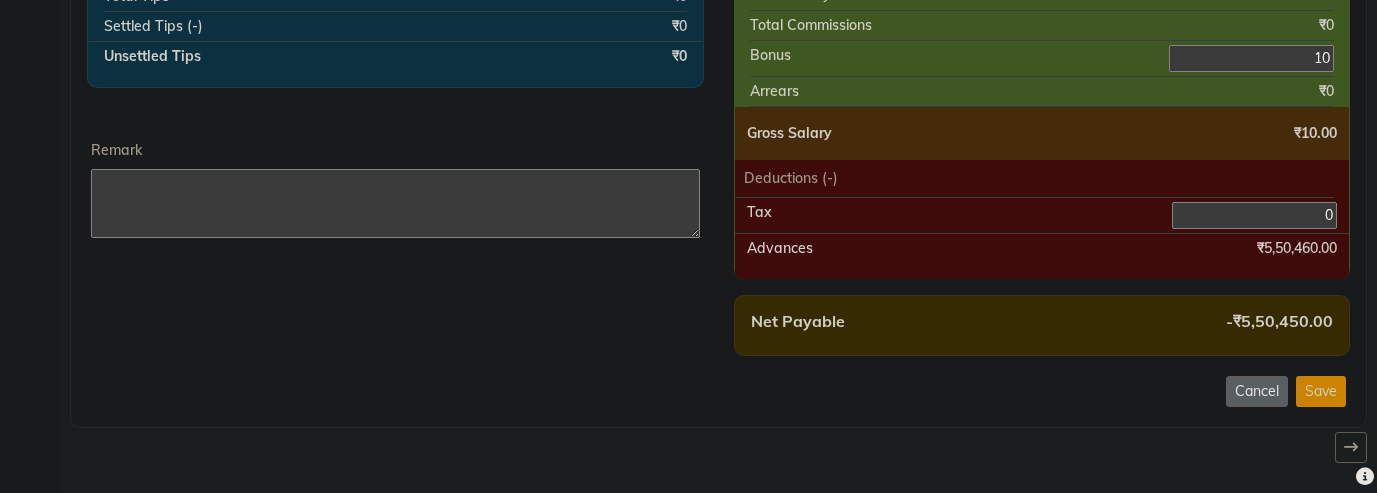 click on "Save" 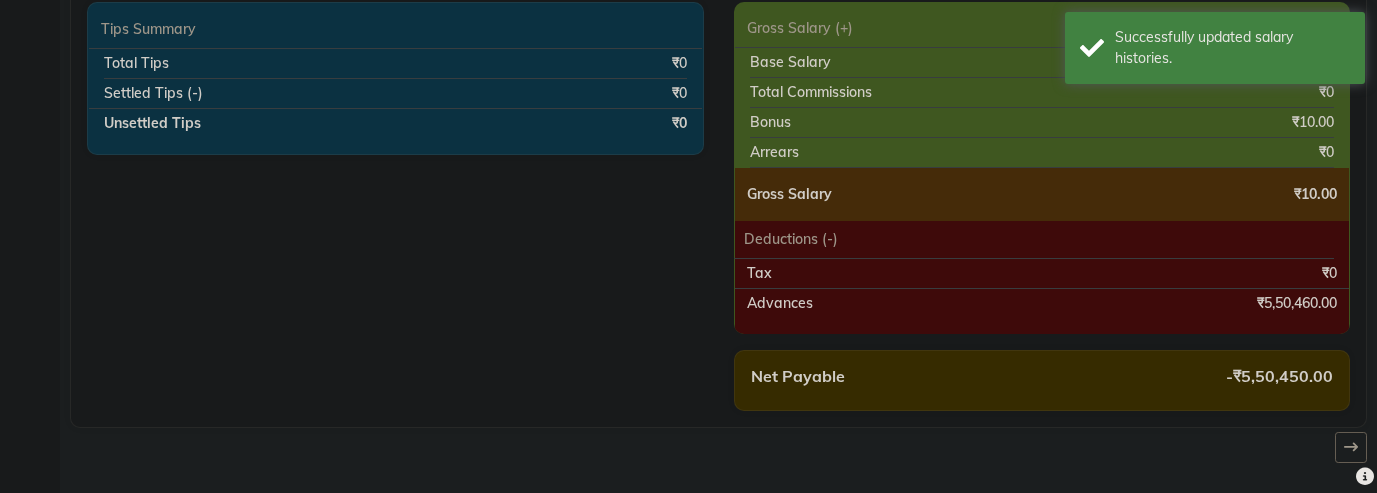 scroll, scrollTop: 0, scrollLeft: 0, axis: both 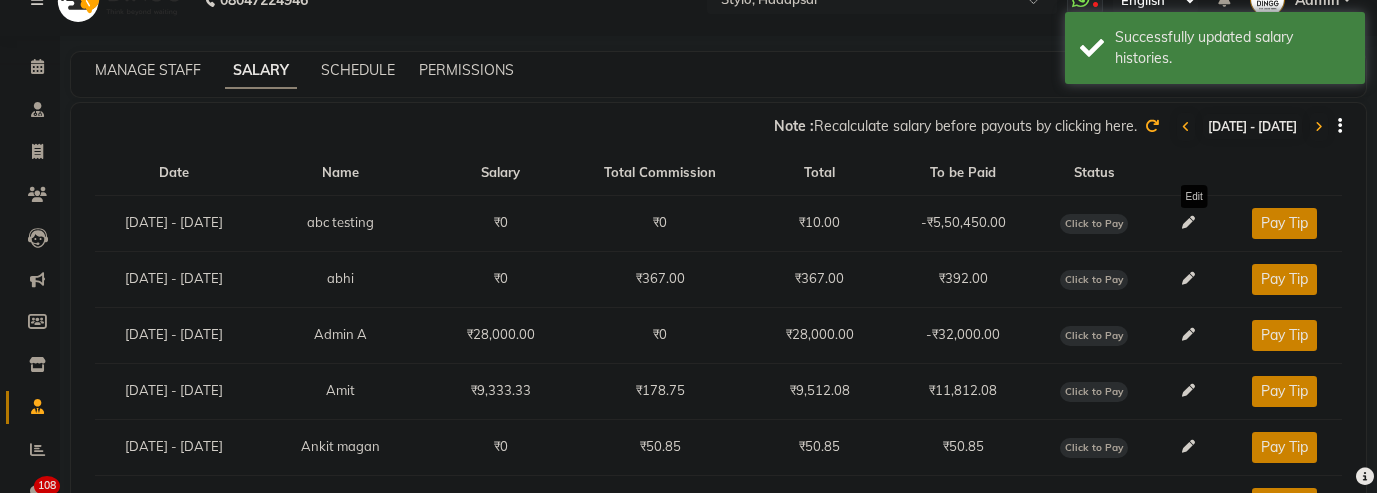 click on "Edit" 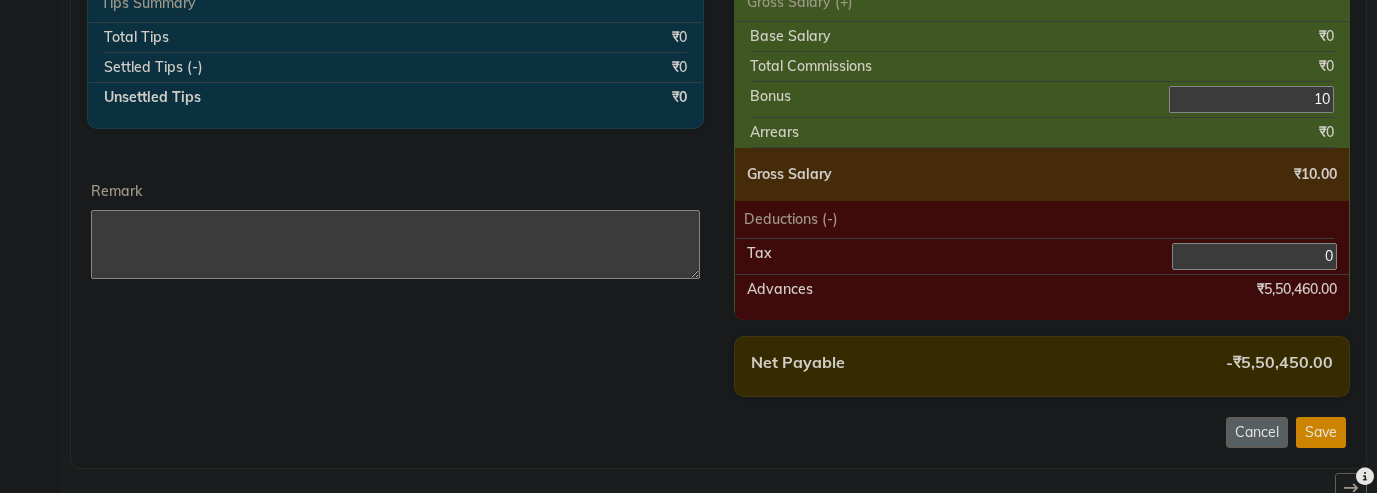 scroll, scrollTop: 780, scrollLeft: 0, axis: vertical 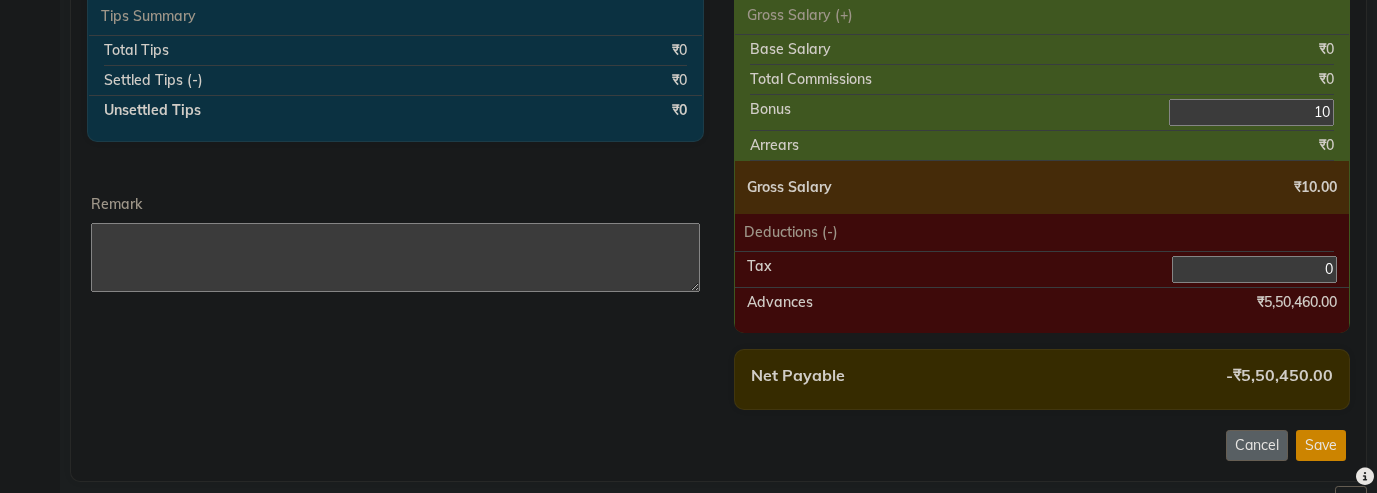 click on "0" at bounding box center [1254, 269] 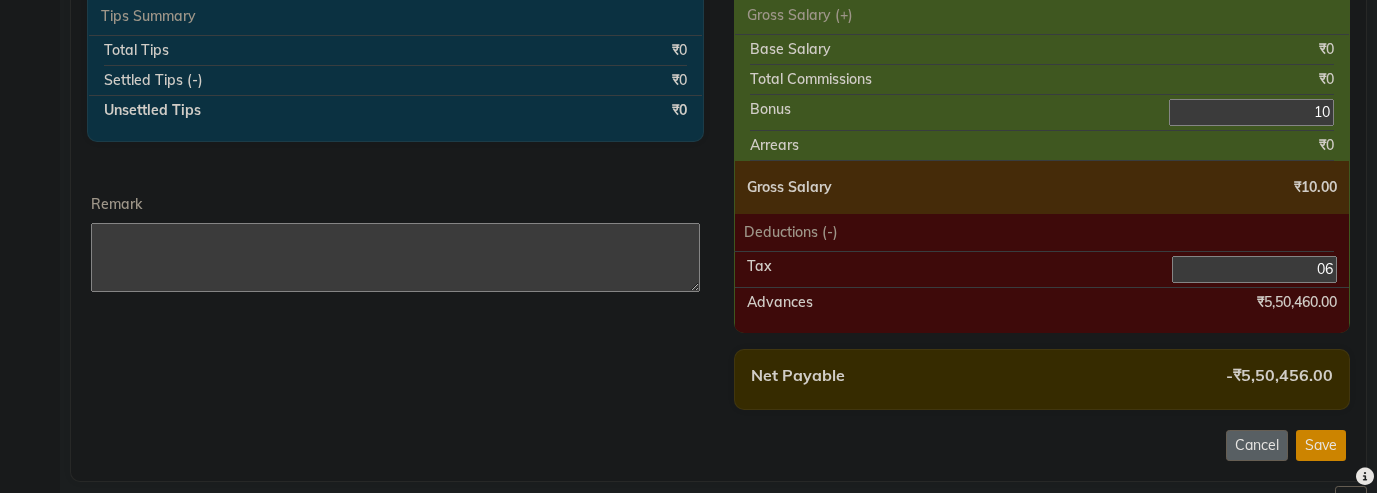 type on "0" 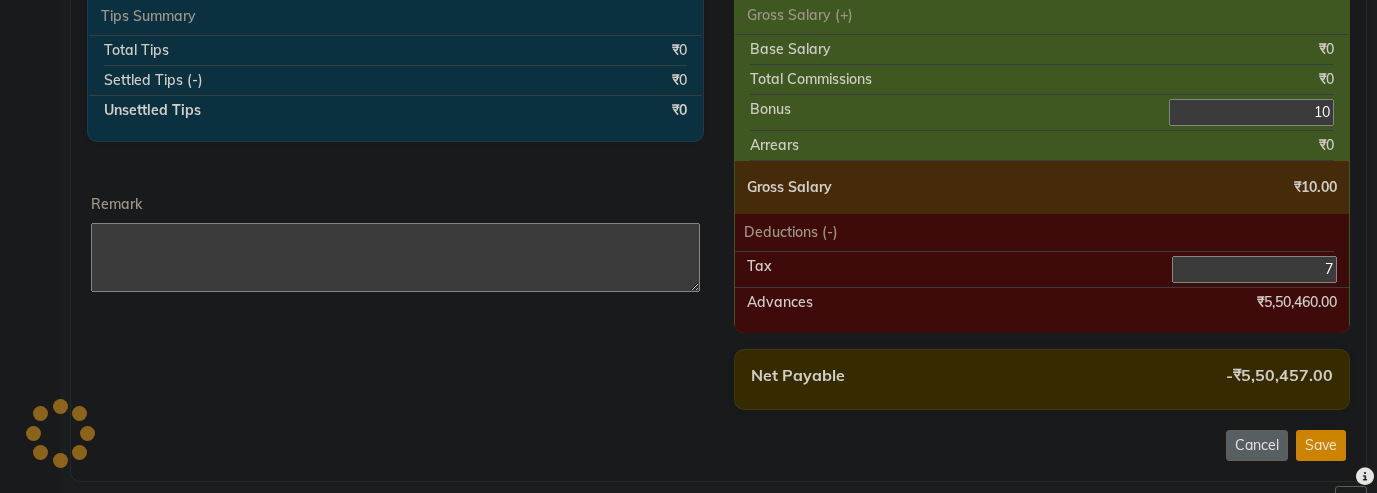 type on "7" 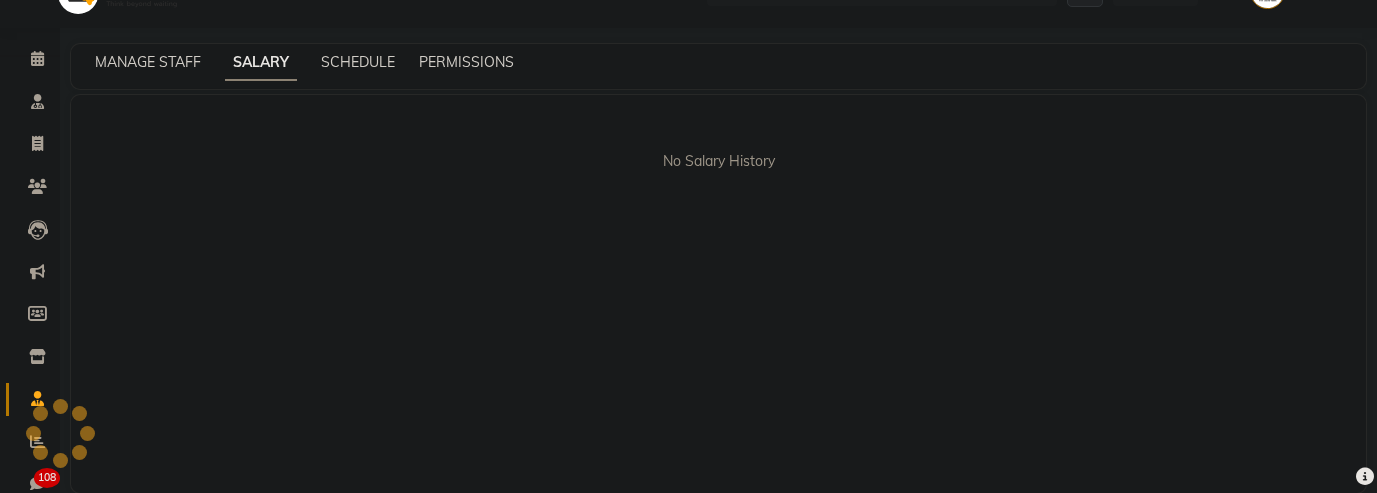 scroll, scrollTop: 36, scrollLeft: 0, axis: vertical 